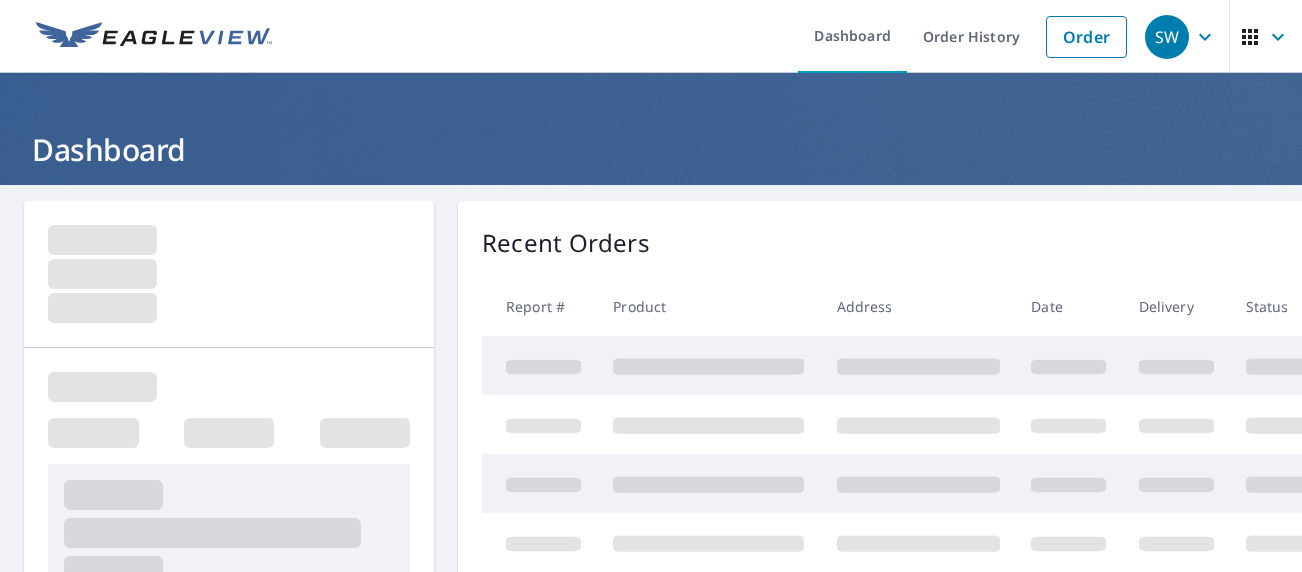 scroll, scrollTop: 0, scrollLeft: 0, axis: both 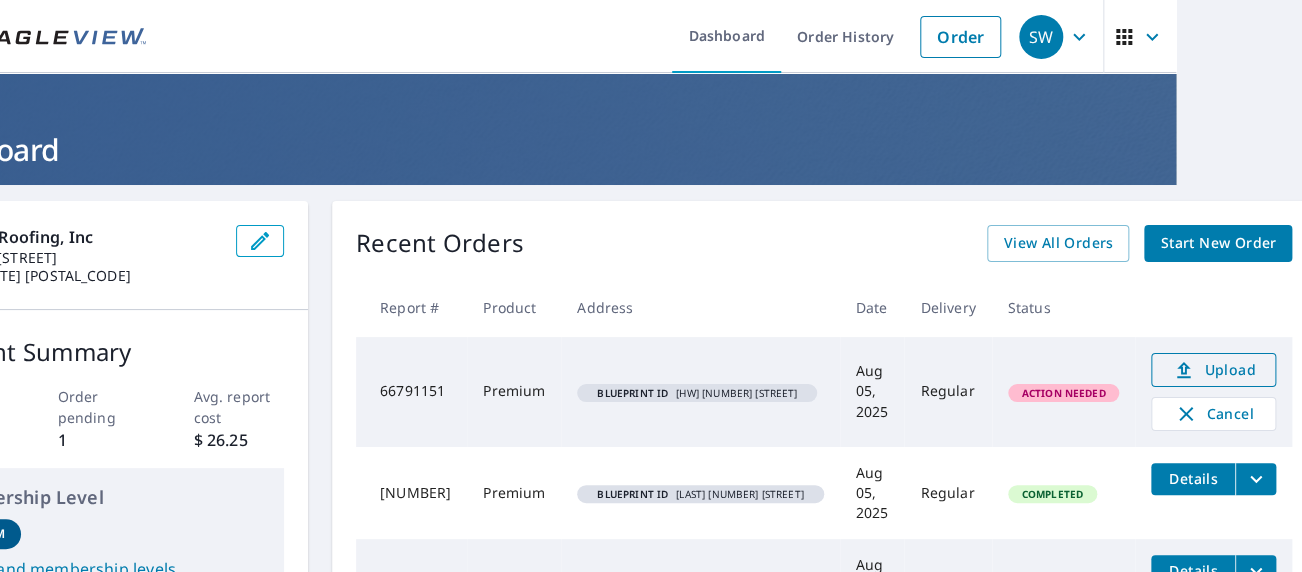 click on "Upload" at bounding box center (1213, 370) 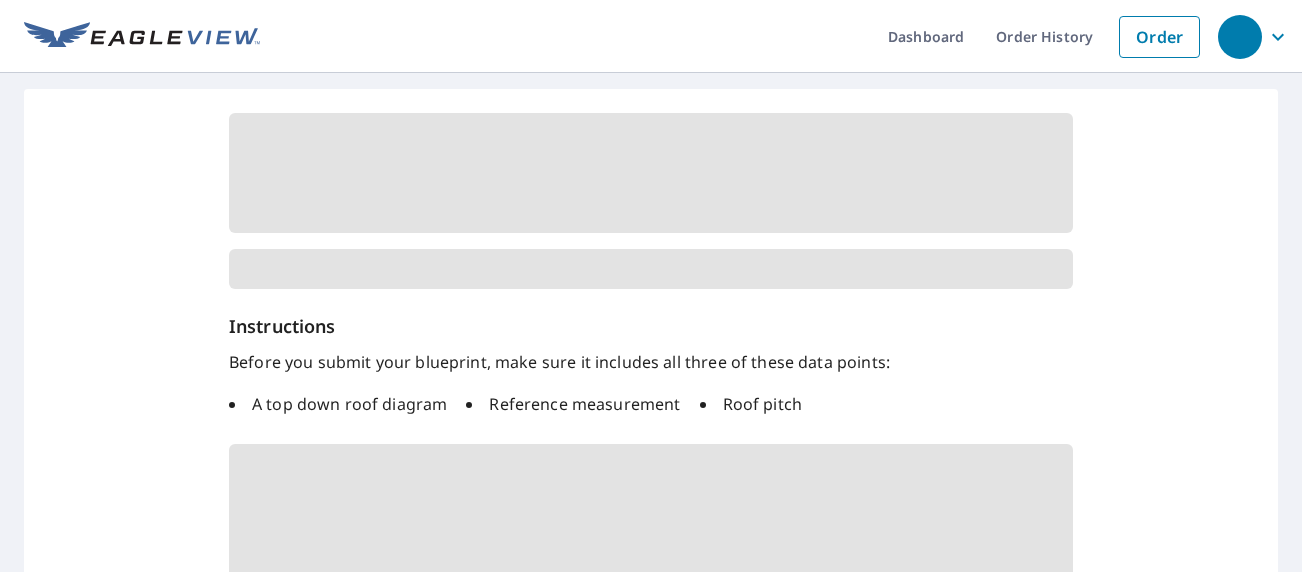 scroll, scrollTop: 0, scrollLeft: 0, axis: both 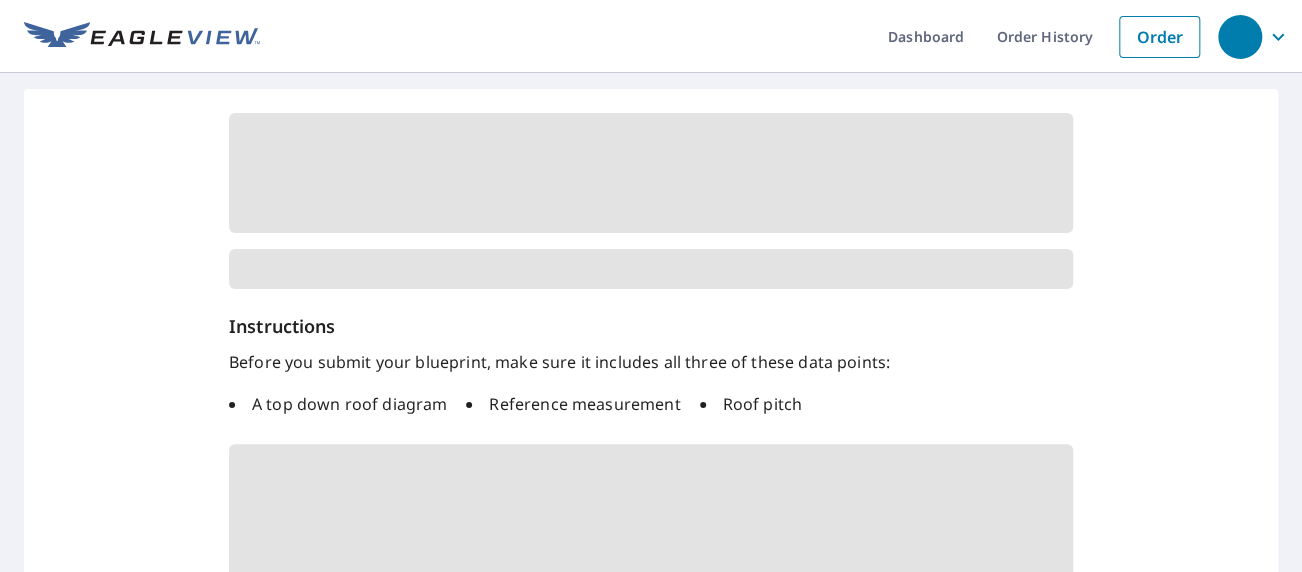 click at bounding box center (651, 173) 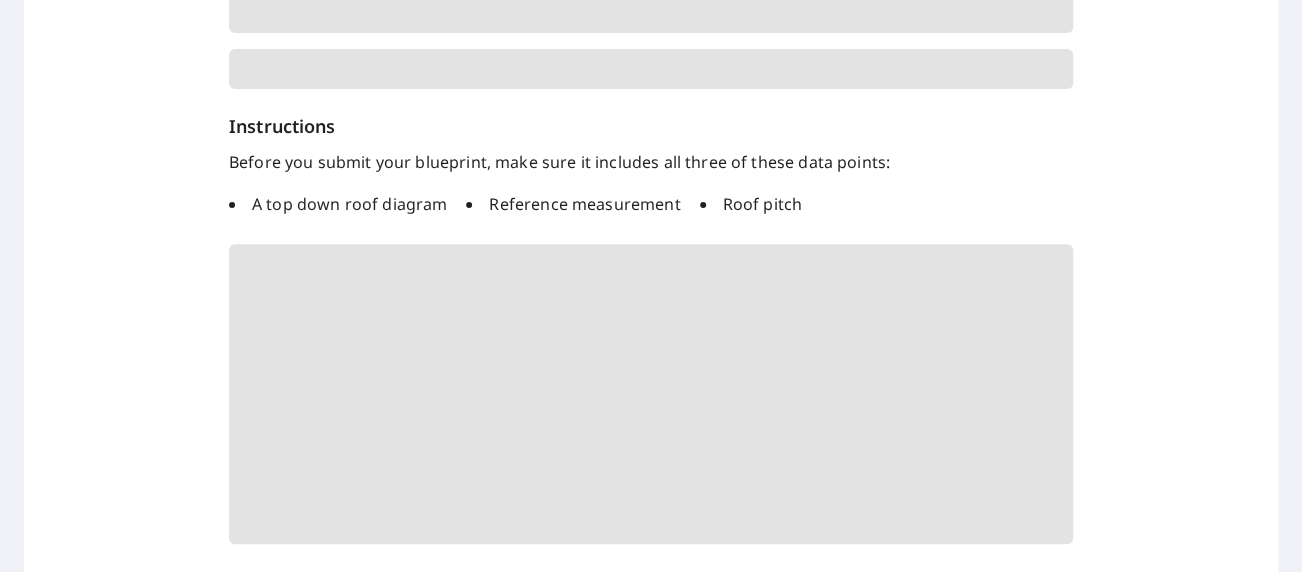 scroll, scrollTop: 300, scrollLeft: 0, axis: vertical 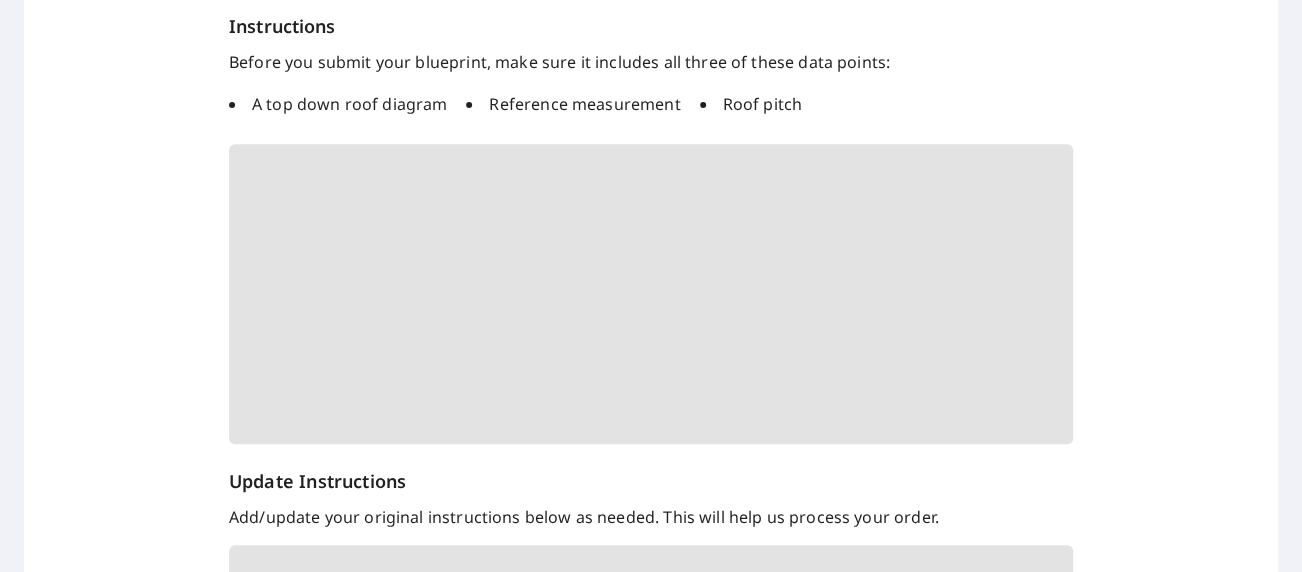 click at bounding box center (651, 294) 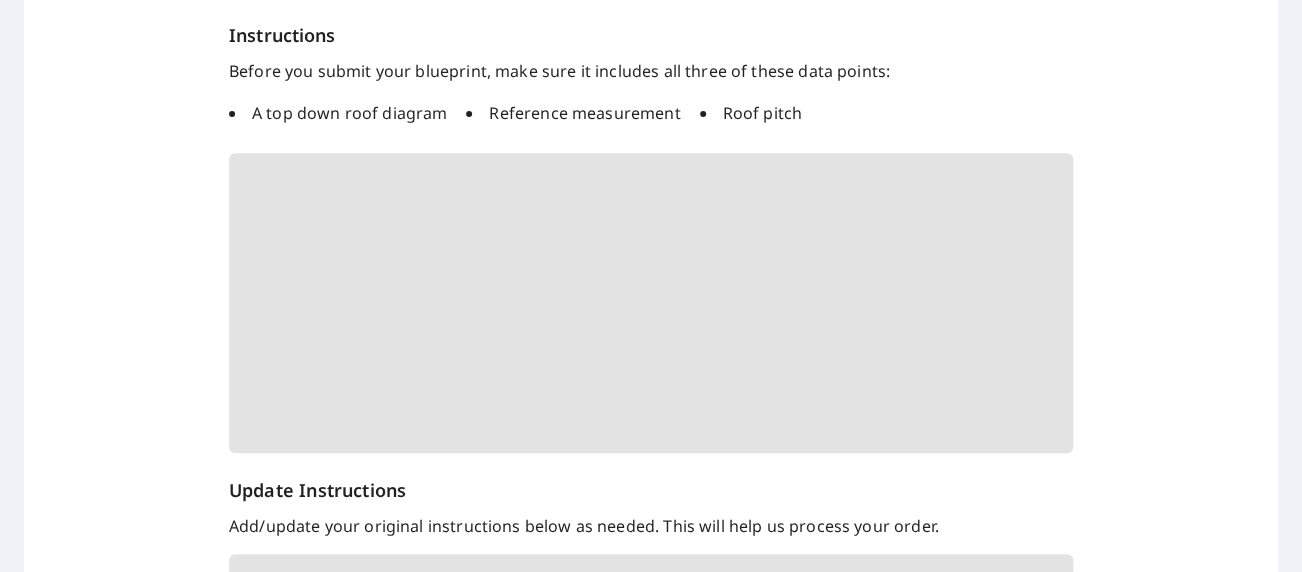 scroll, scrollTop: 0, scrollLeft: 0, axis: both 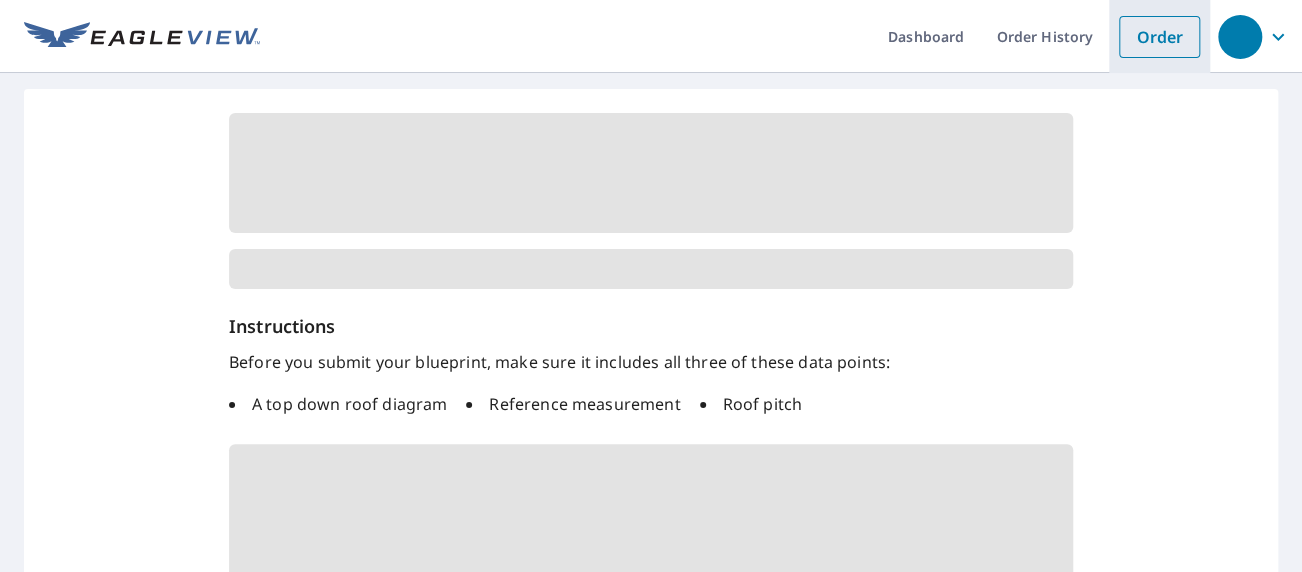 click on "Order" at bounding box center (1159, 37) 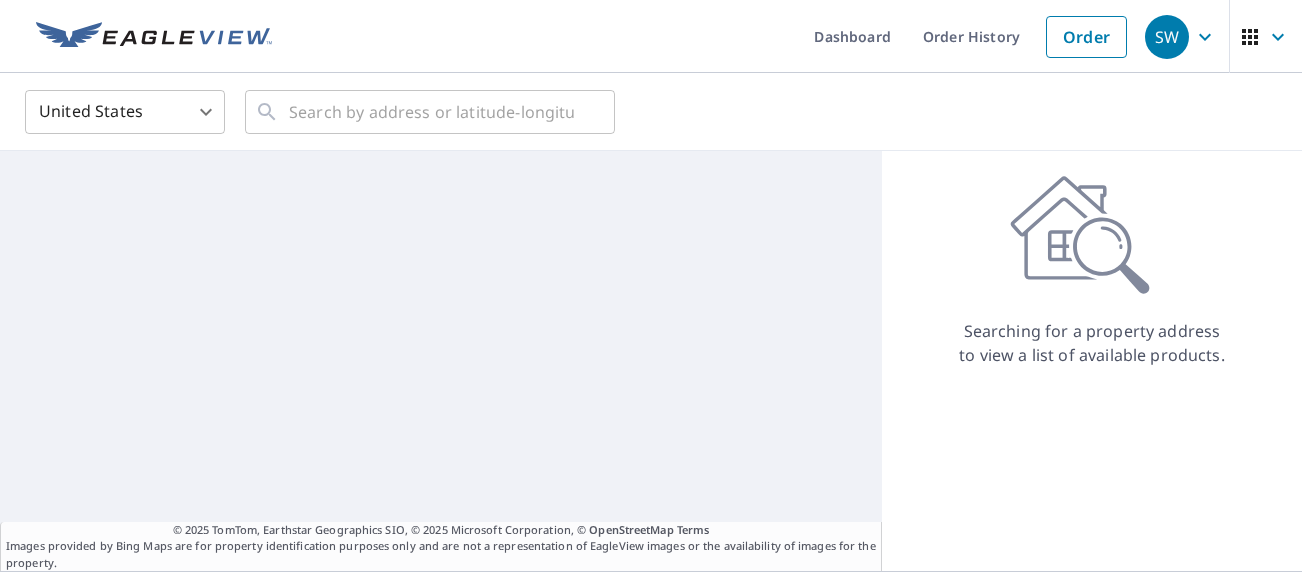 scroll, scrollTop: 0, scrollLeft: 0, axis: both 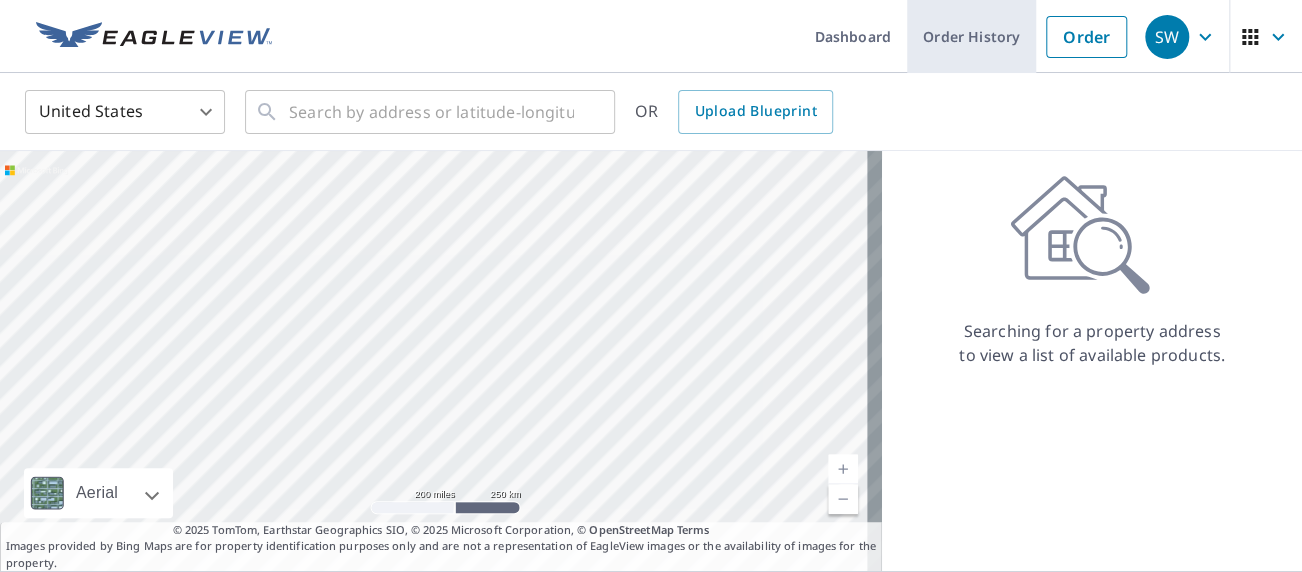click on "Order History" at bounding box center (971, 36) 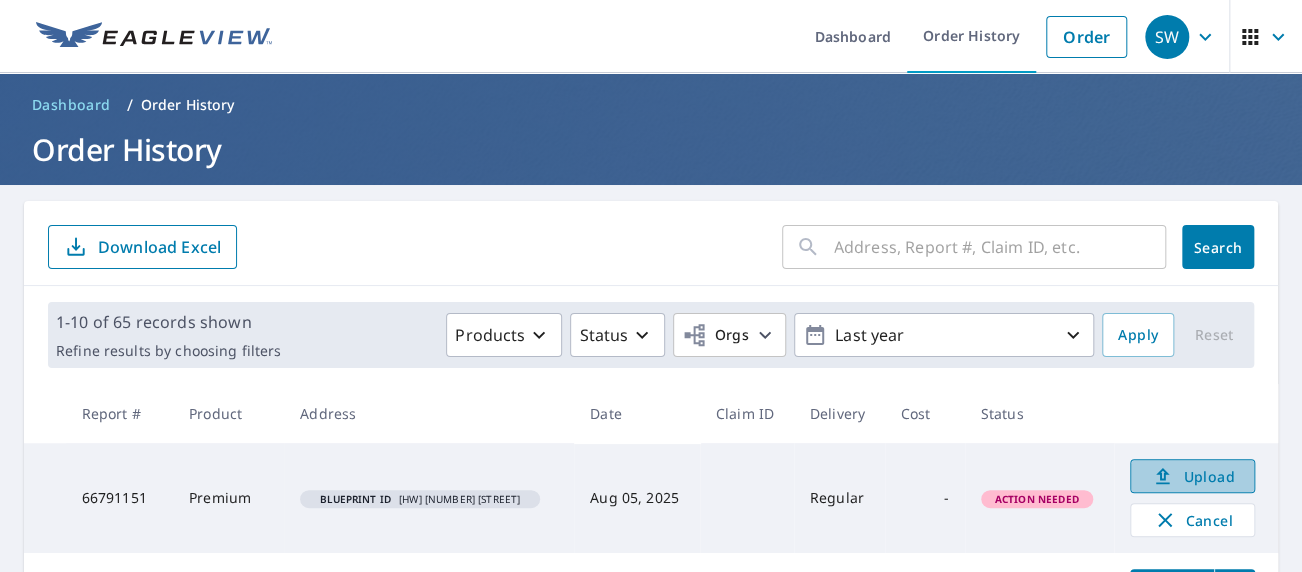 click on "Upload" at bounding box center (1192, 476) 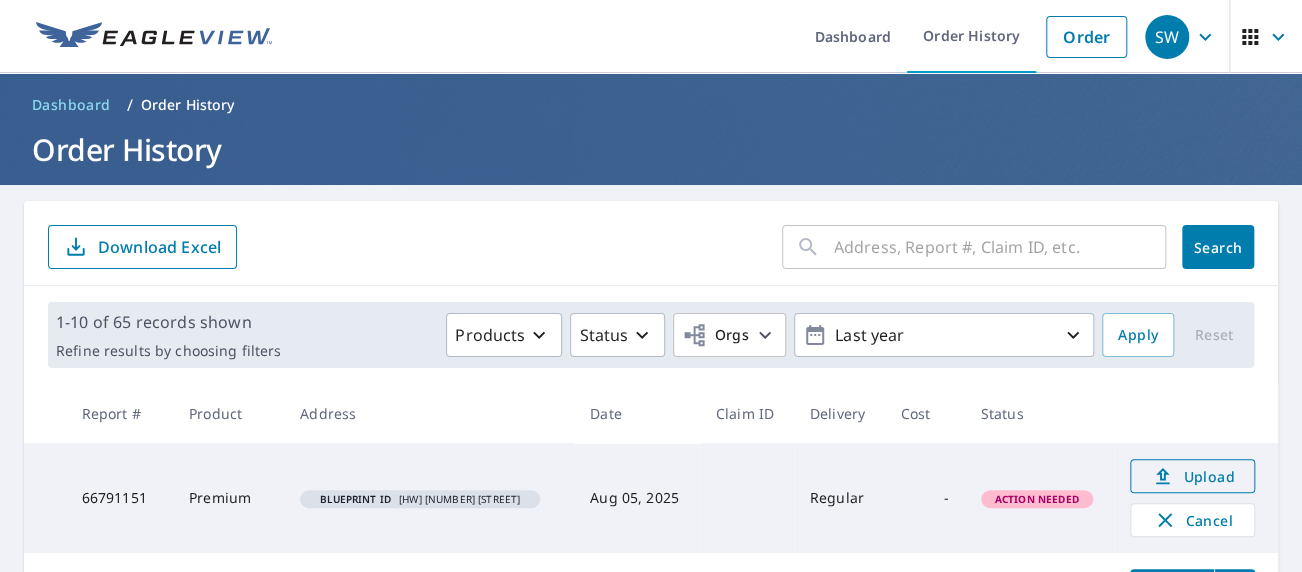 click on "Upload" at bounding box center (1192, 476) 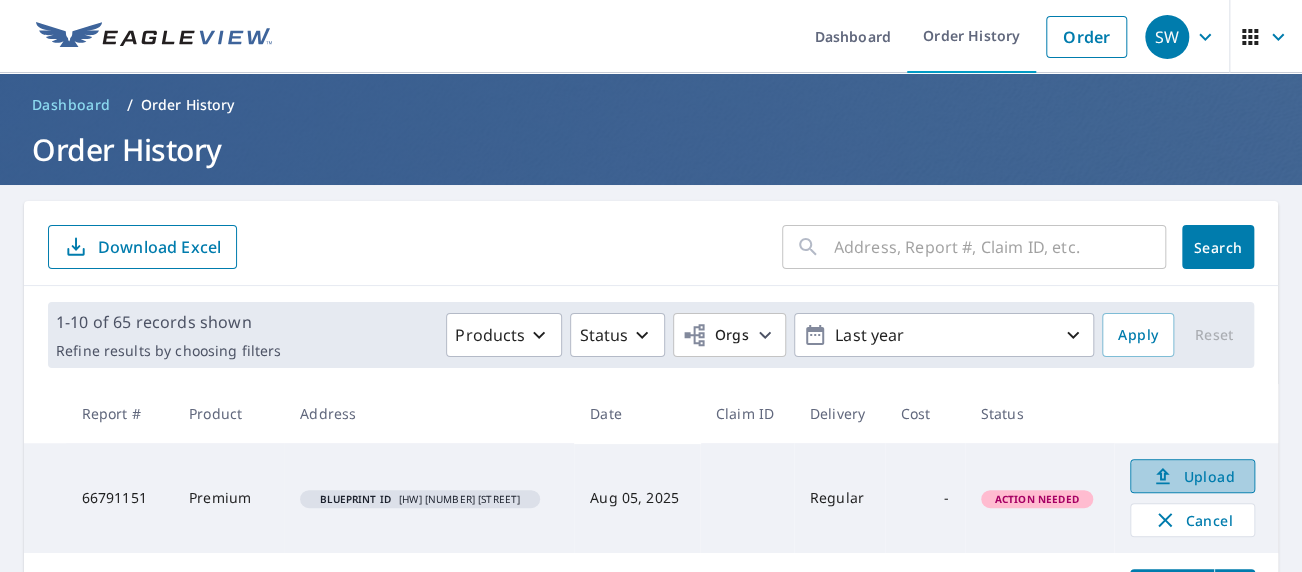click on "Upload" at bounding box center [1192, 476] 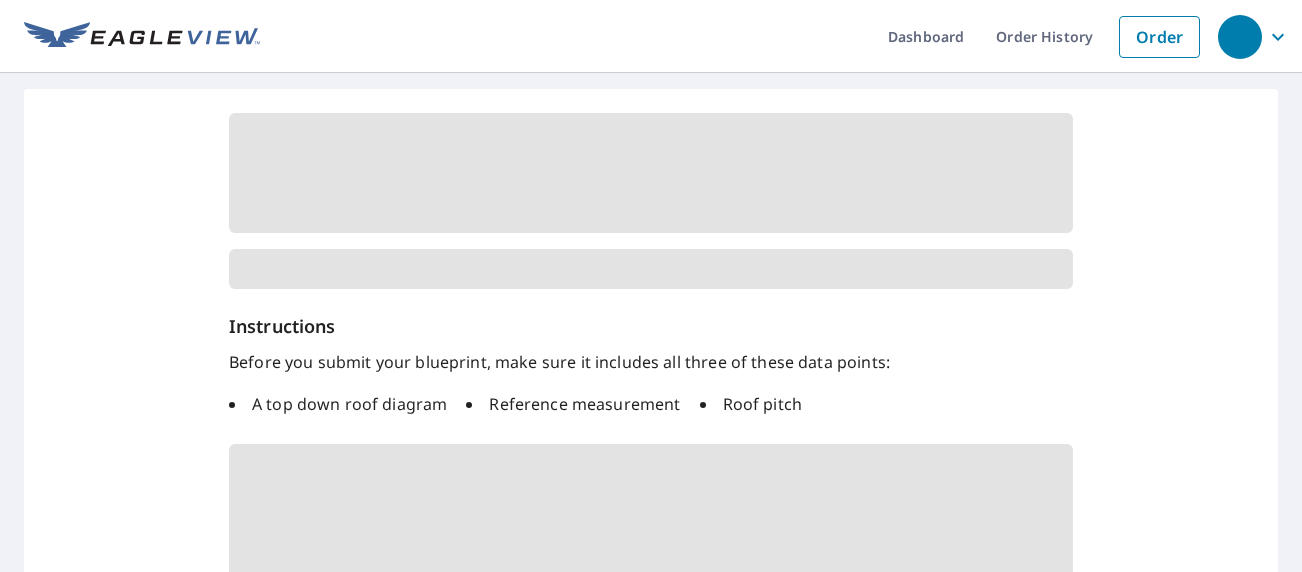 scroll, scrollTop: 0, scrollLeft: 0, axis: both 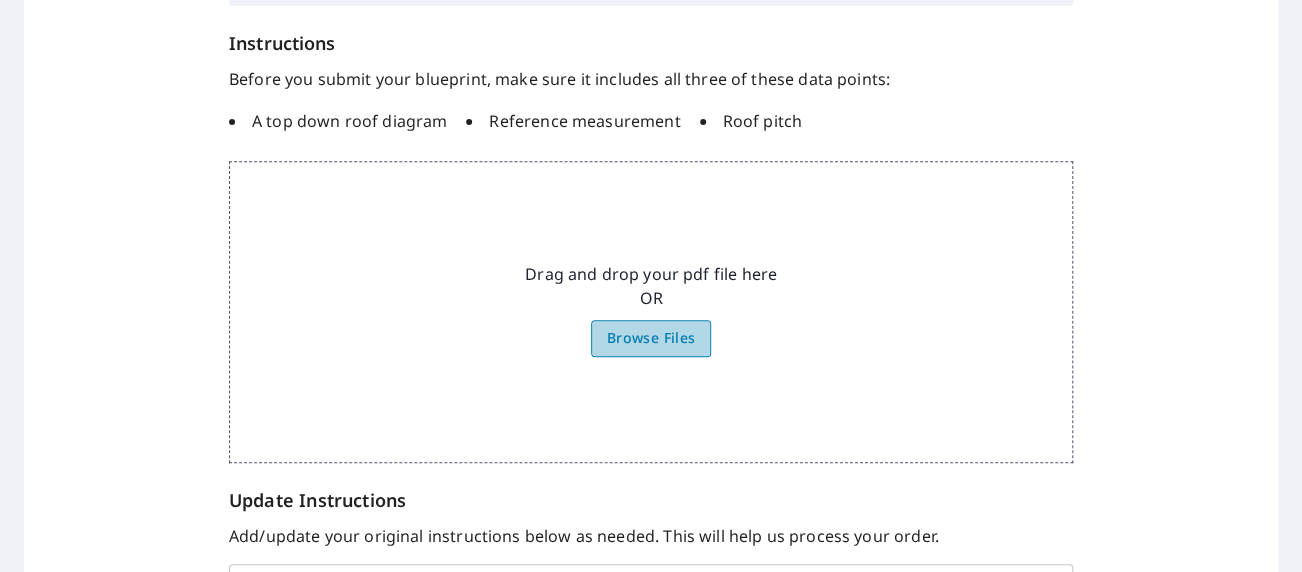 click on "Browse Files" at bounding box center [651, 338] 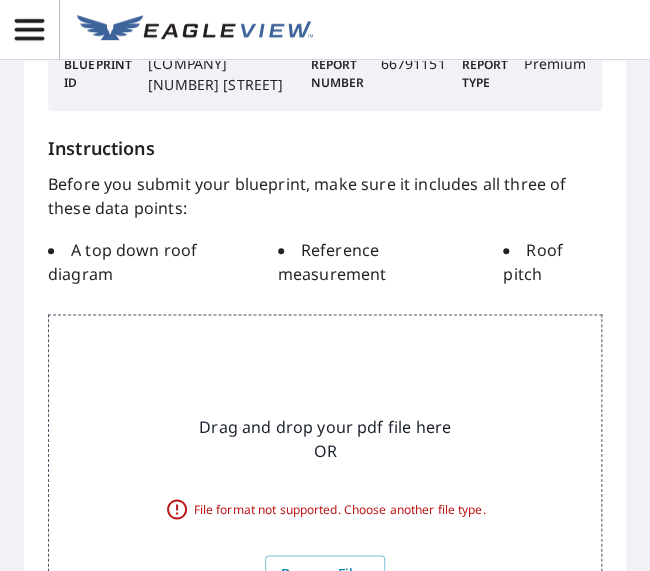 scroll, scrollTop: 348, scrollLeft: 0, axis: vertical 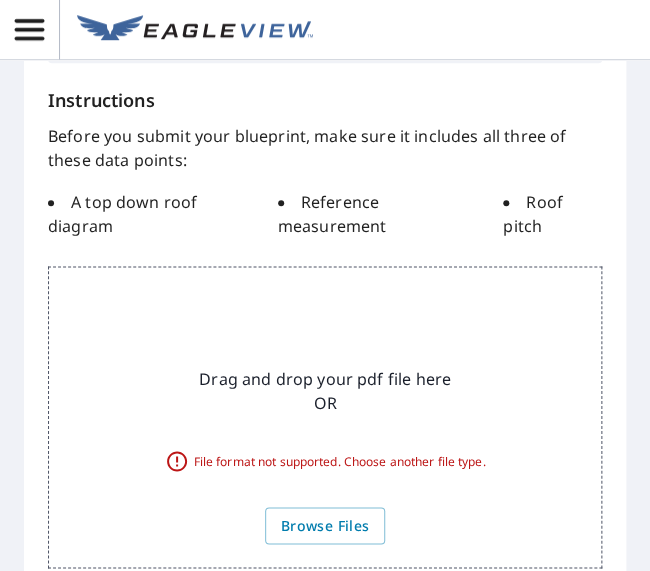 click on "File format not supported. Choose another file type." at bounding box center (325, 461) 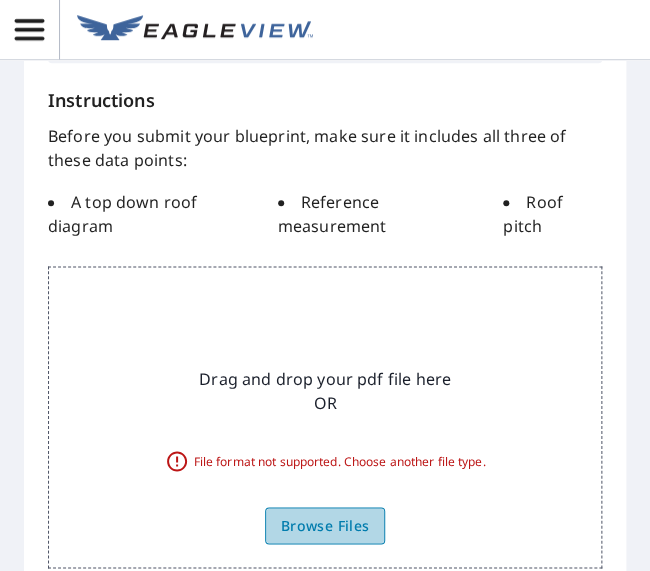 click on "Browse Files" at bounding box center (325, 525) 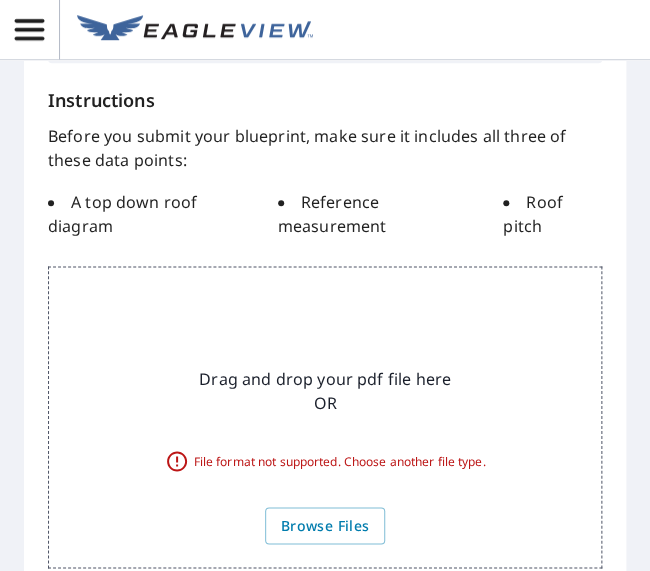 click on "Drag and drop your pdf file here OR File format not supported. Choose another file type. Browse Files" at bounding box center (325, 417) 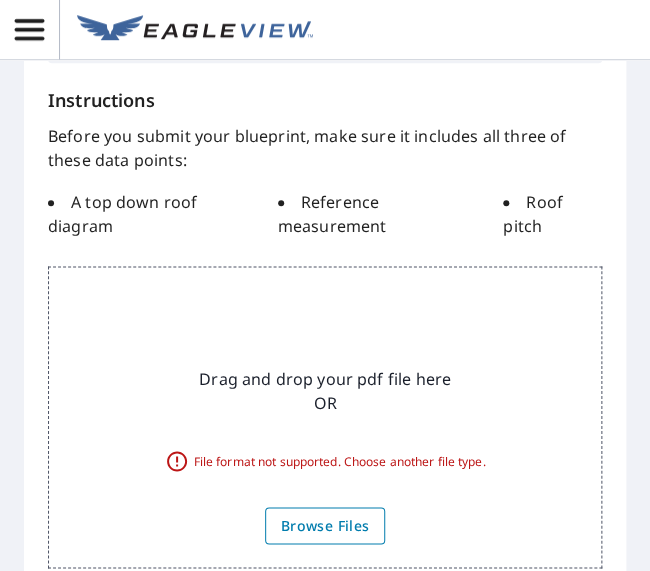click on "Browse Files" at bounding box center [325, 525] 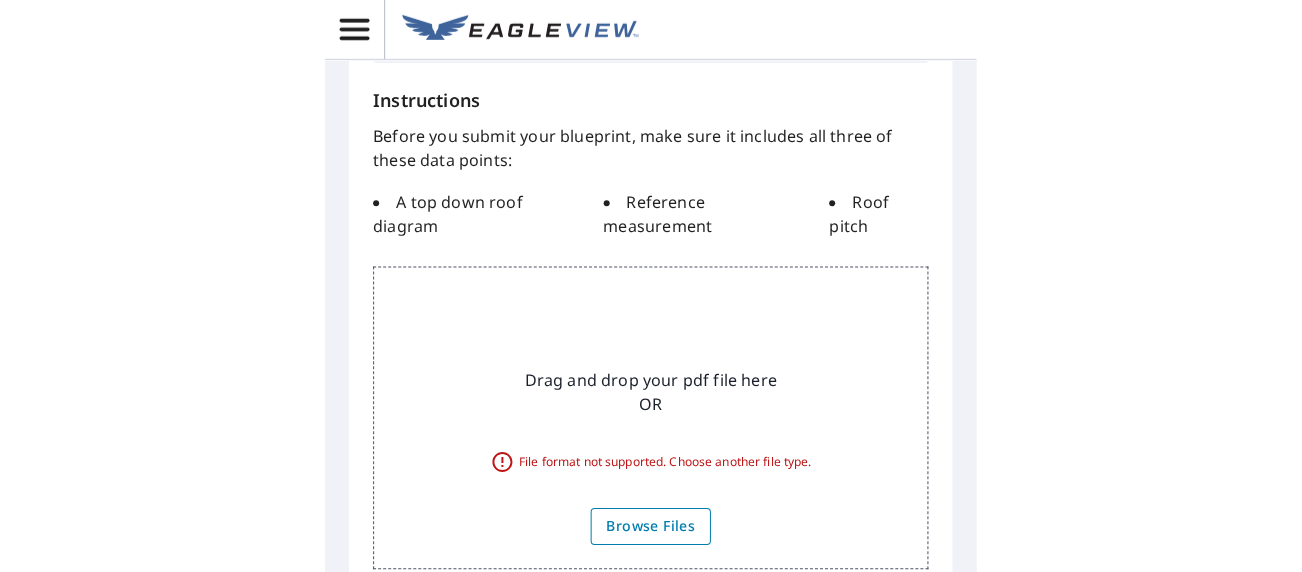 scroll, scrollTop: 300, scrollLeft: 0, axis: vertical 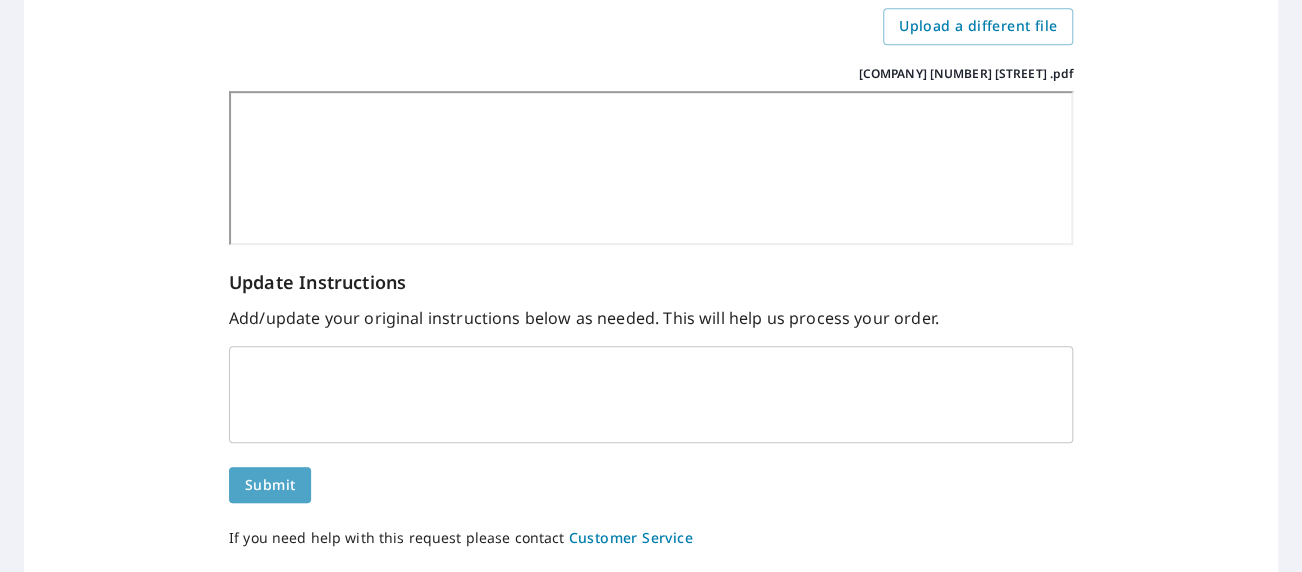 click on "Submit" at bounding box center (270, 485) 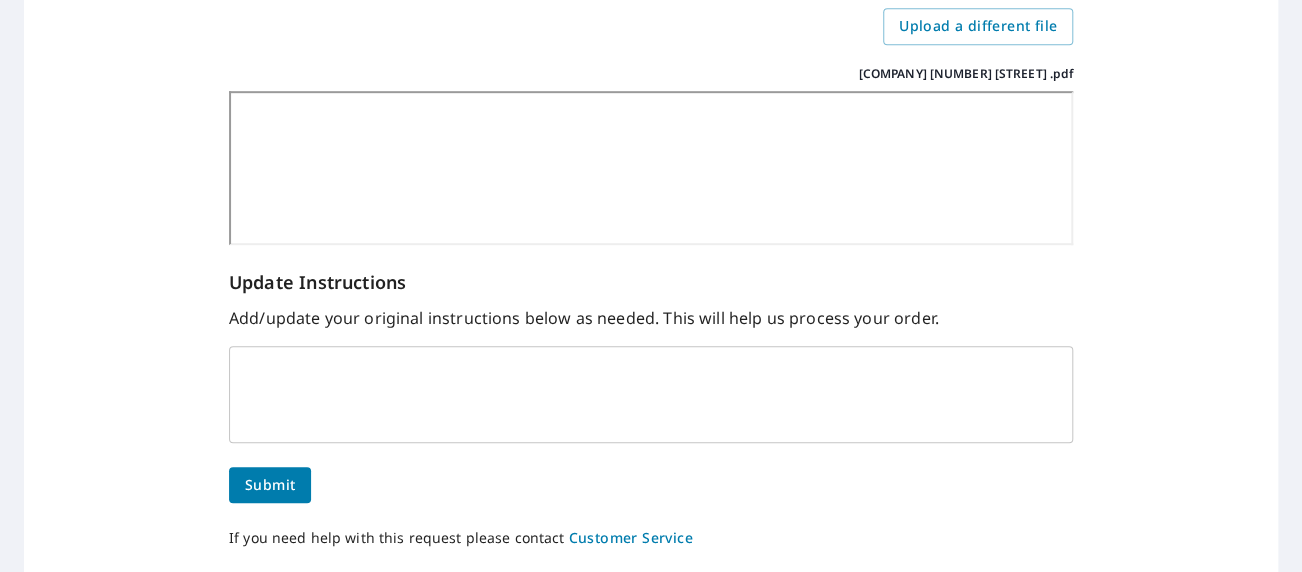 click on "Submit" at bounding box center (270, 485) 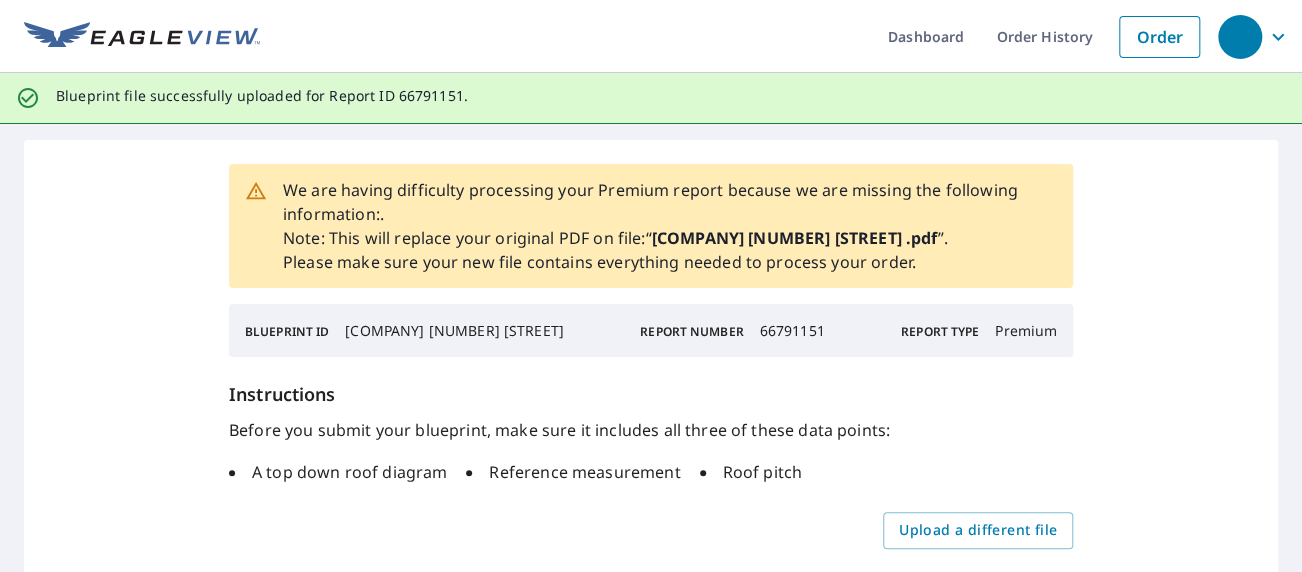 scroll, scrollTop: 100, scrollLeft: 0, axis: vertical 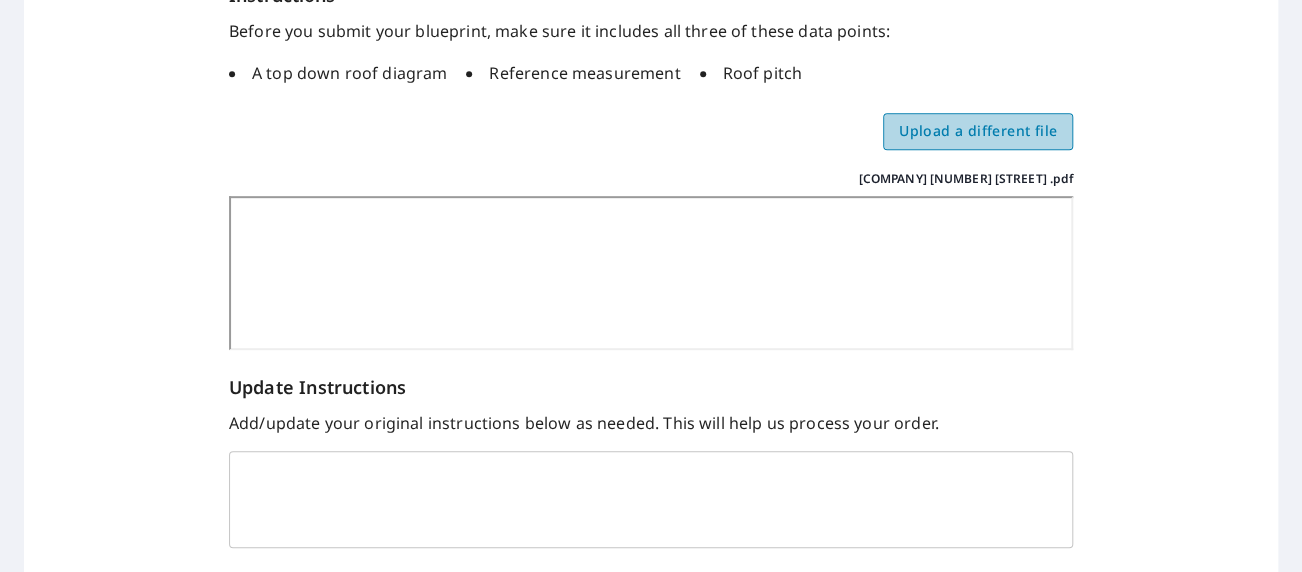click on "Upload a different file" at bounding box center [978, 131] 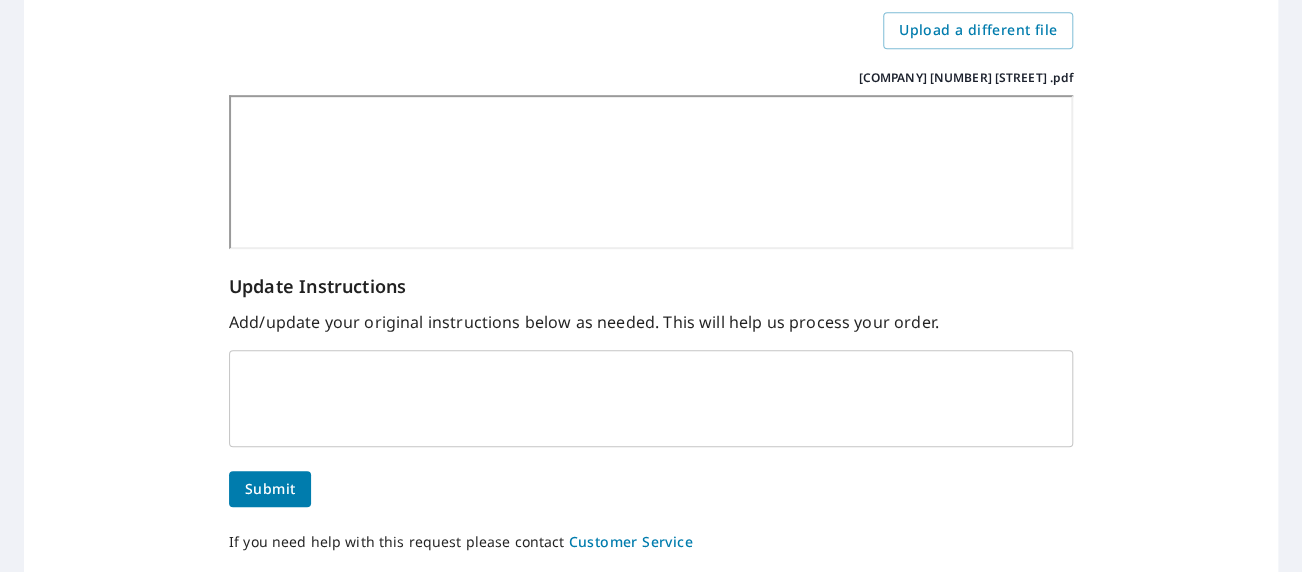 scroll, scrollTop: 0, scrollLeft: 0, axis: both 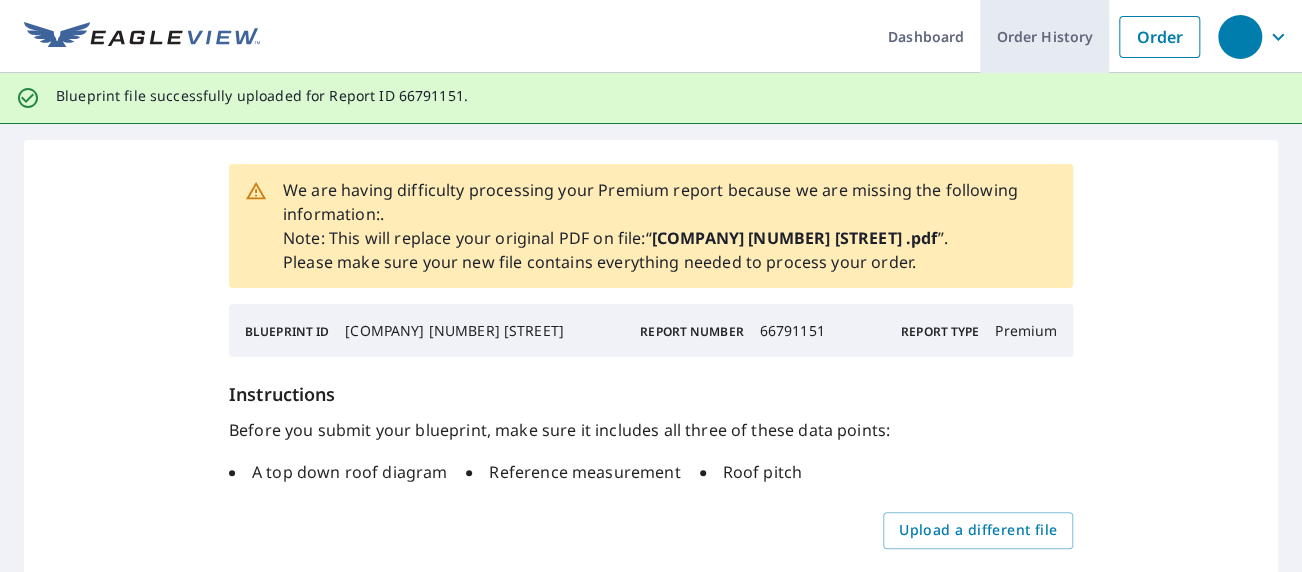 click on "Order History" at bounding box center (1044, 36) 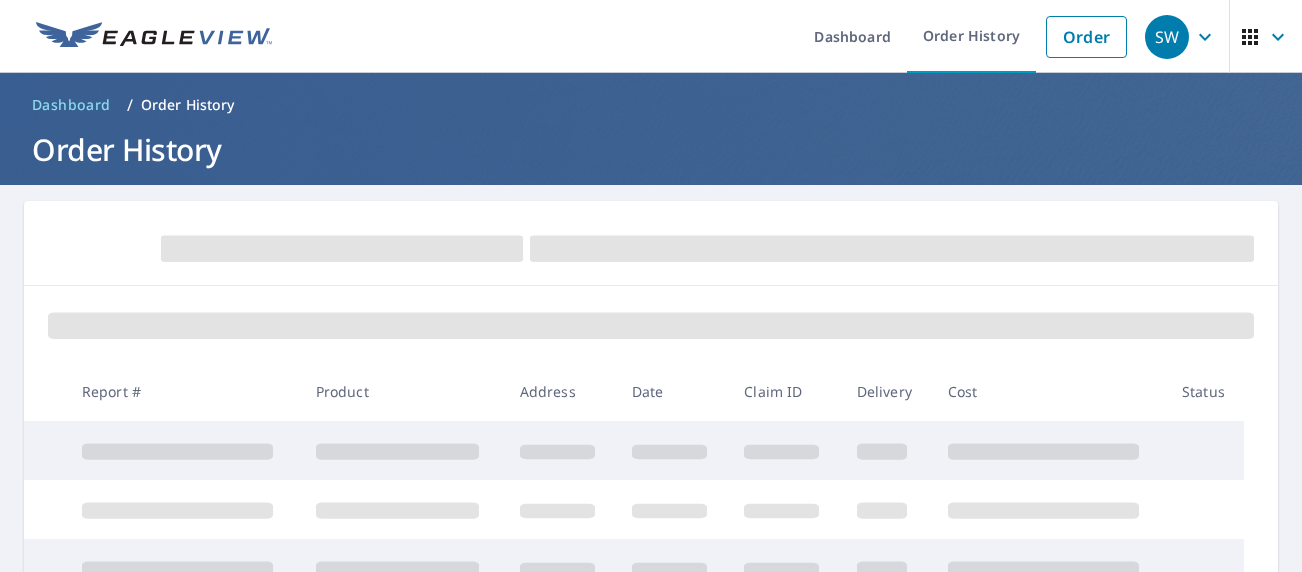 scroll, scrollTop: 0, scrollLeft: 0, axis: both 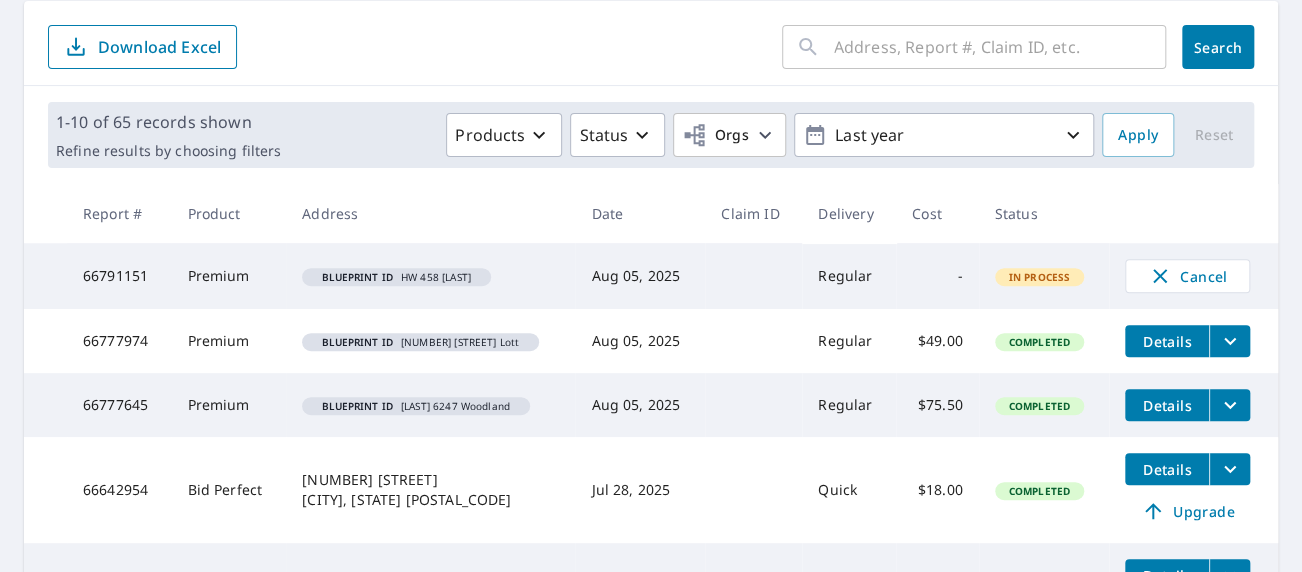 click on "In Process" at bounding box center [1040, 277] 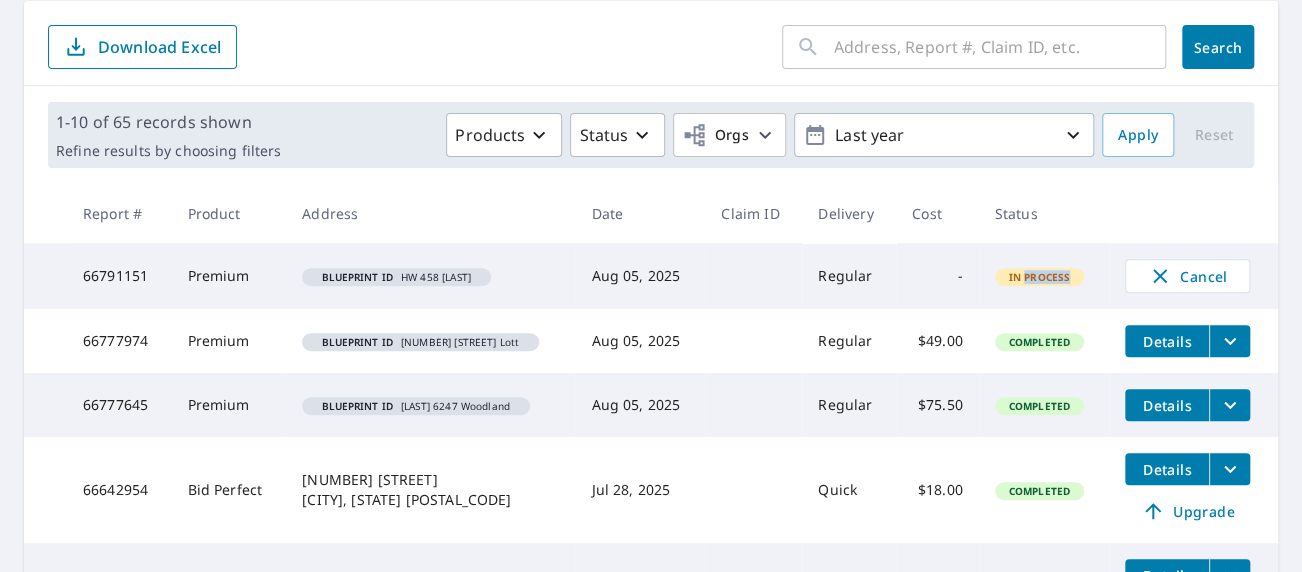 click on "In Process" at bounding box center [1040, 277] 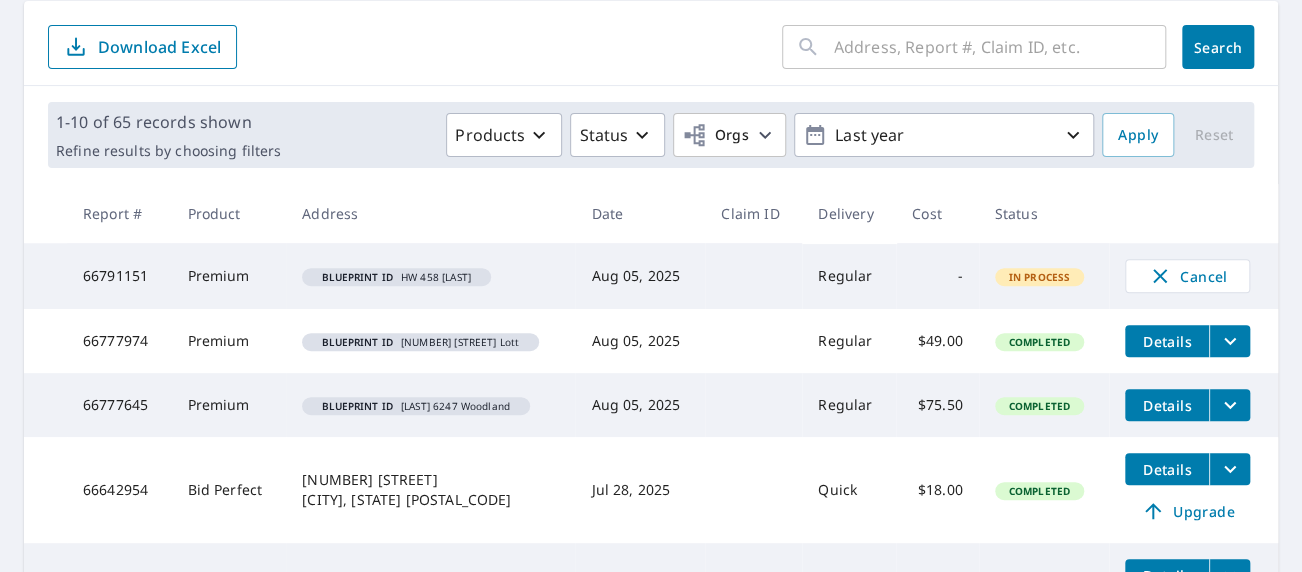 click on "Blueprint ID HW 458 Tannen" at bounding box center (396, 277) 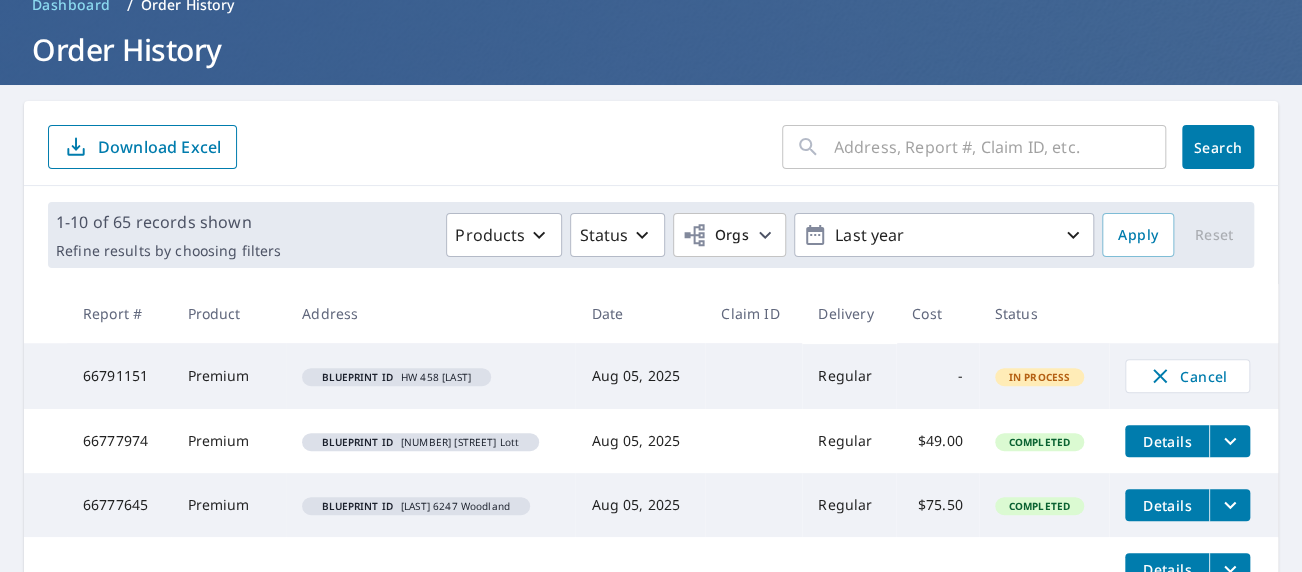 scroll, scrollTop: 200, scrollLeft: 0, axis: vertical 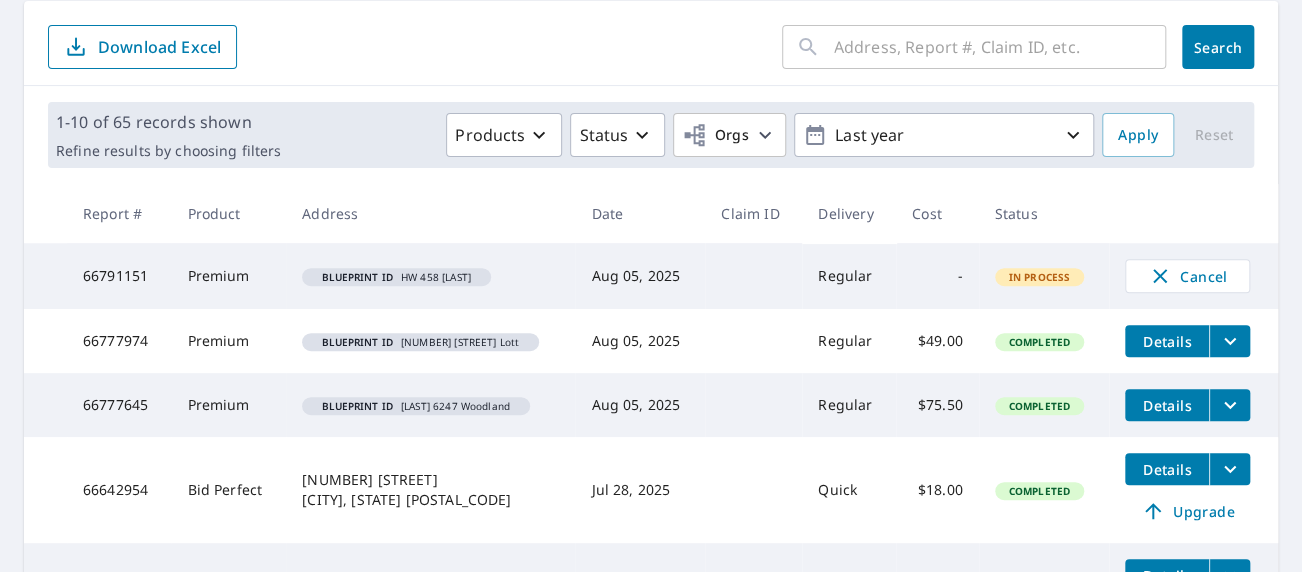 click on "Premium" at bounding box center (228, 276) 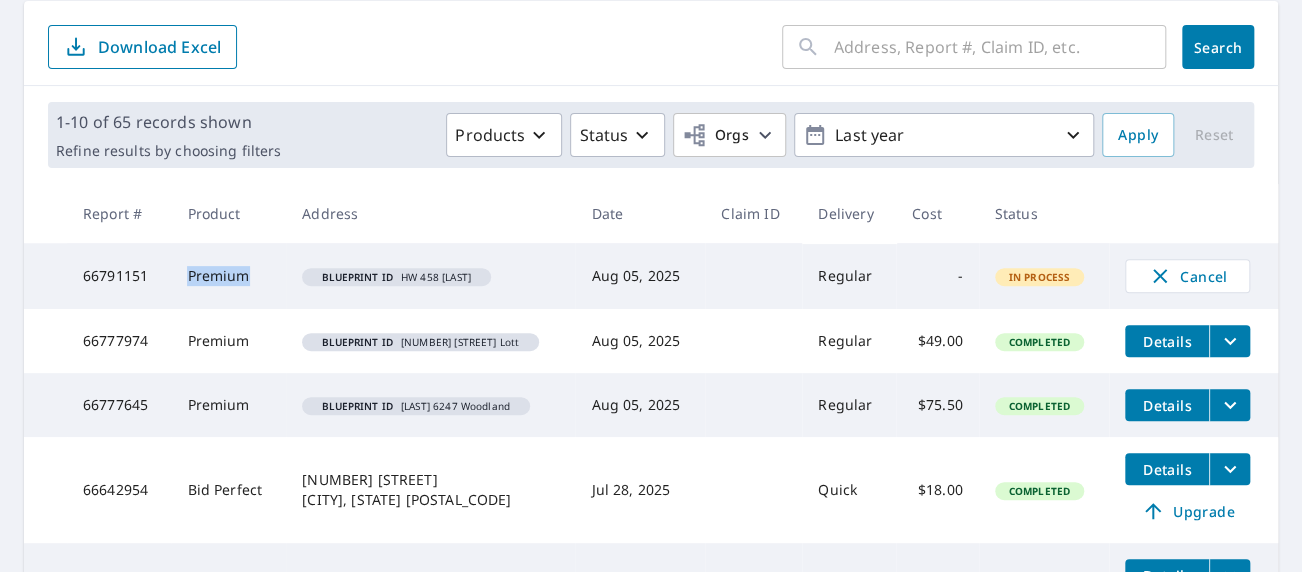 click on "Premium" at bounding box center (228, 276) 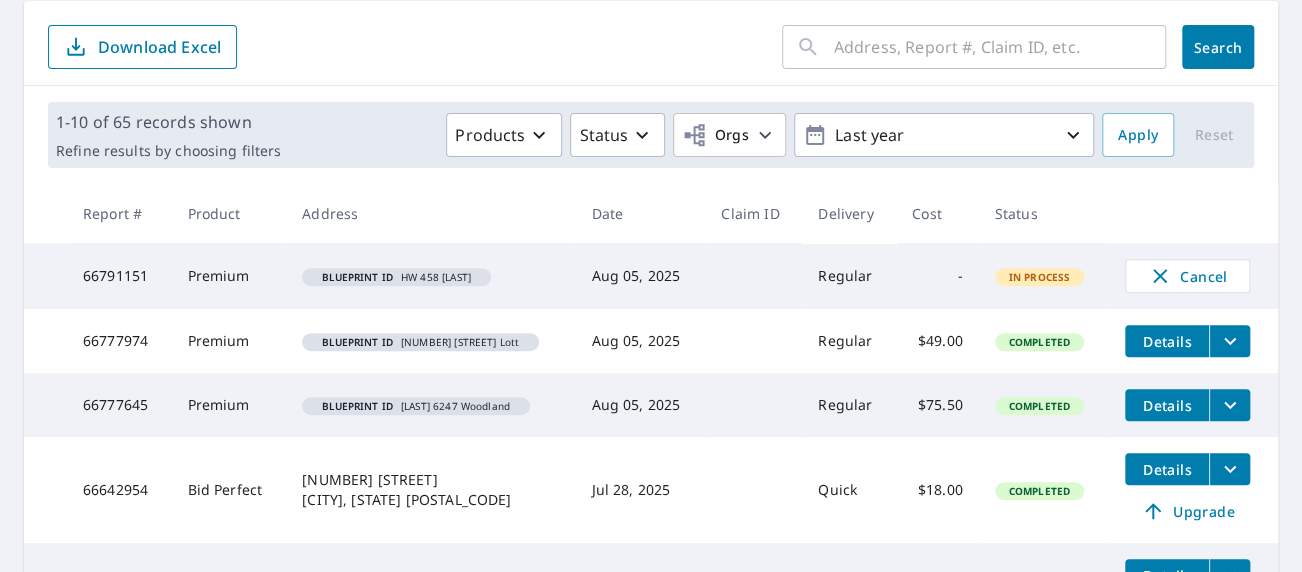click on "Regular" at bounding box center (849, 276) 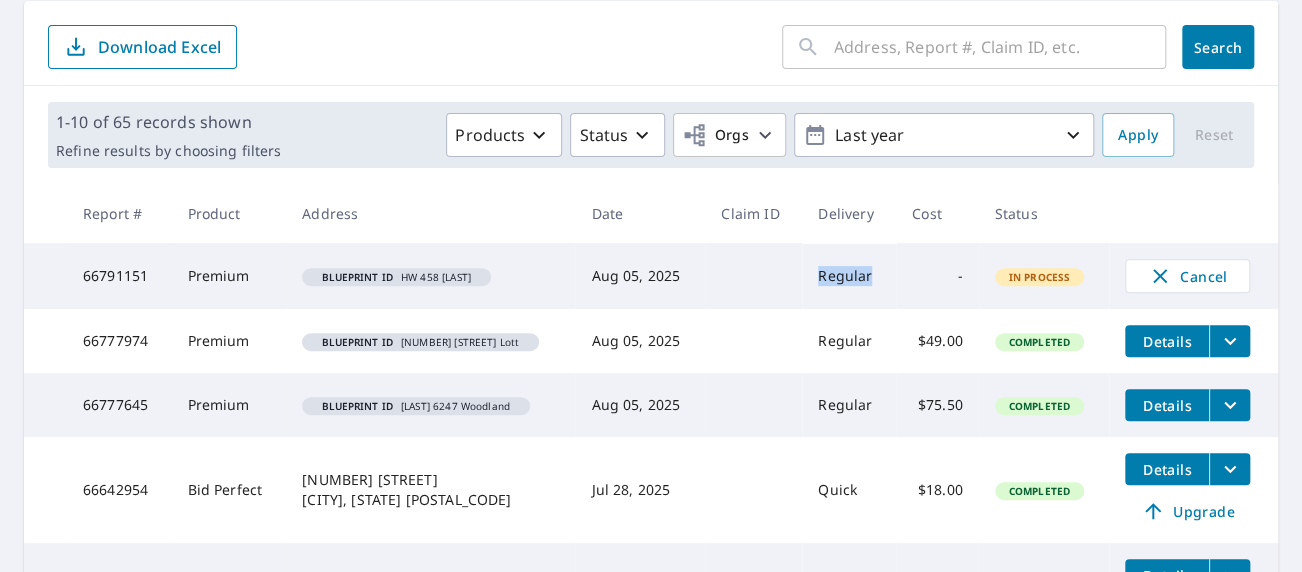 click on "Regular" at bounding box center [849, 276] 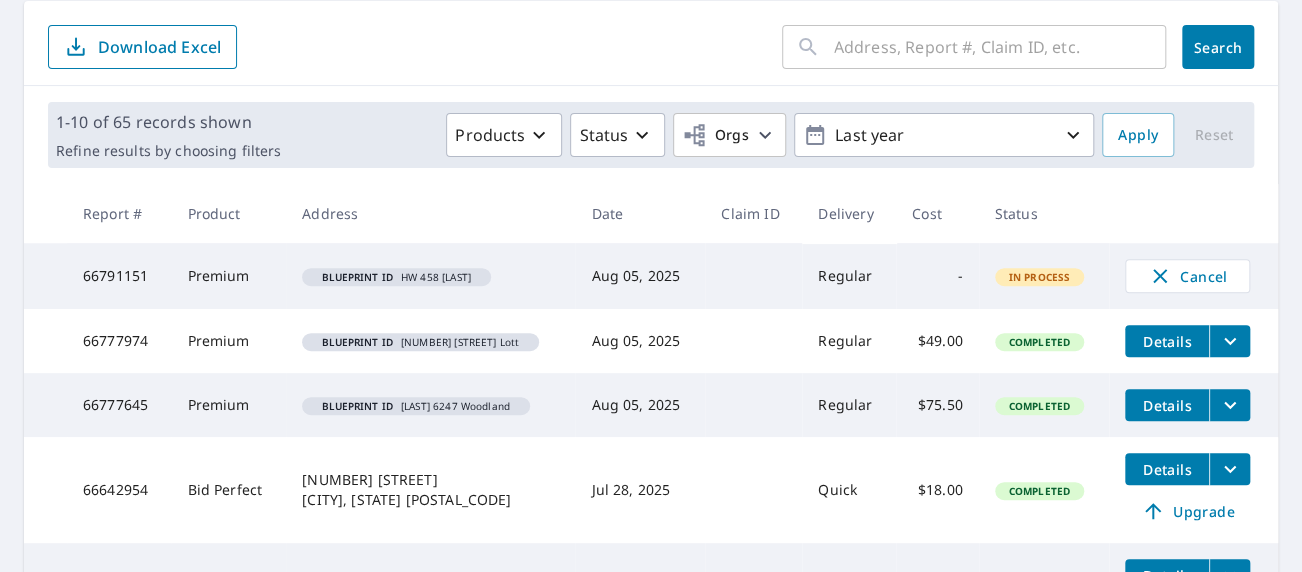 click on "Blueprint ID" at bounding box center [357, 277] 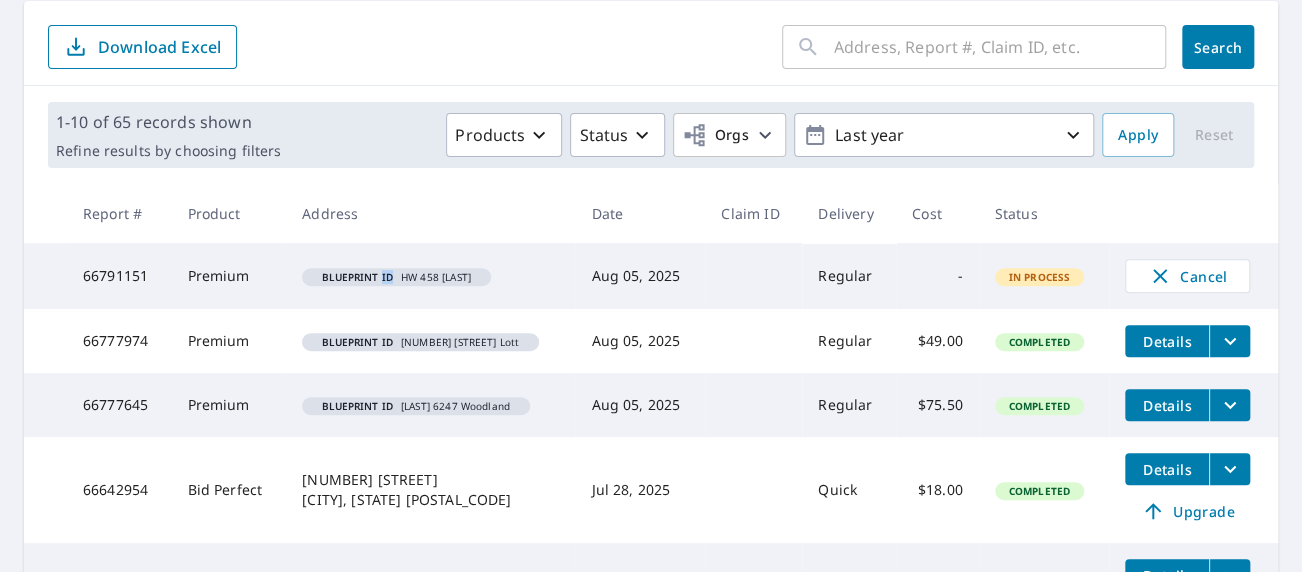 click on "Blueprint ID" at bounding box center [357, 277] 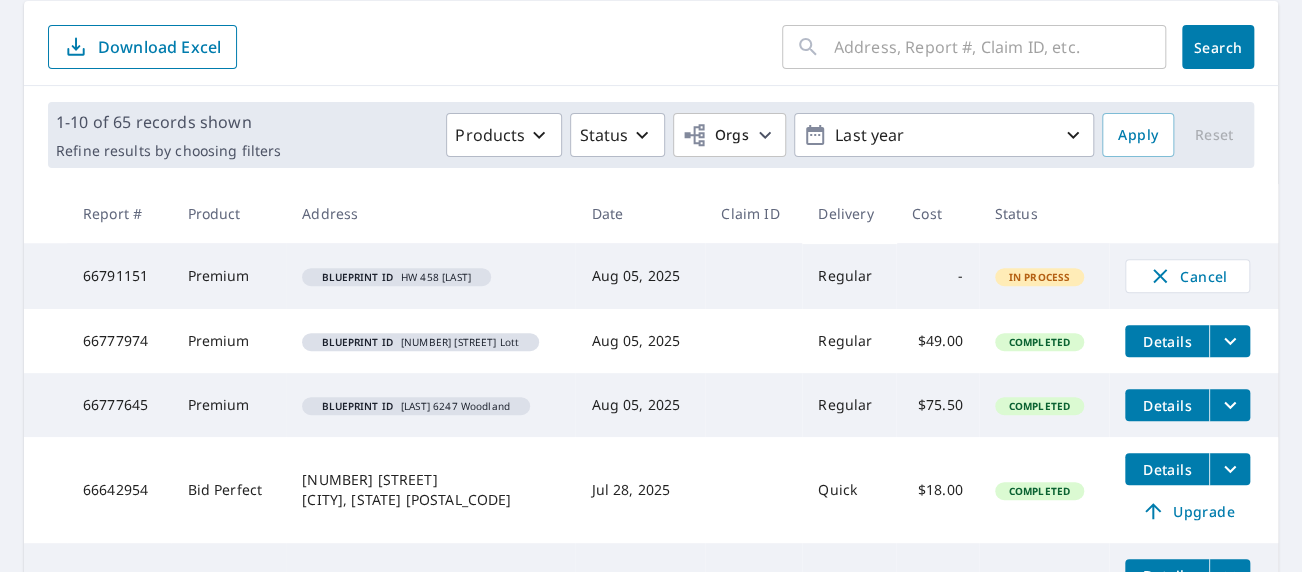 click on "Blueprint ID HW 458 Tannen" at bounding box center (396, 277) 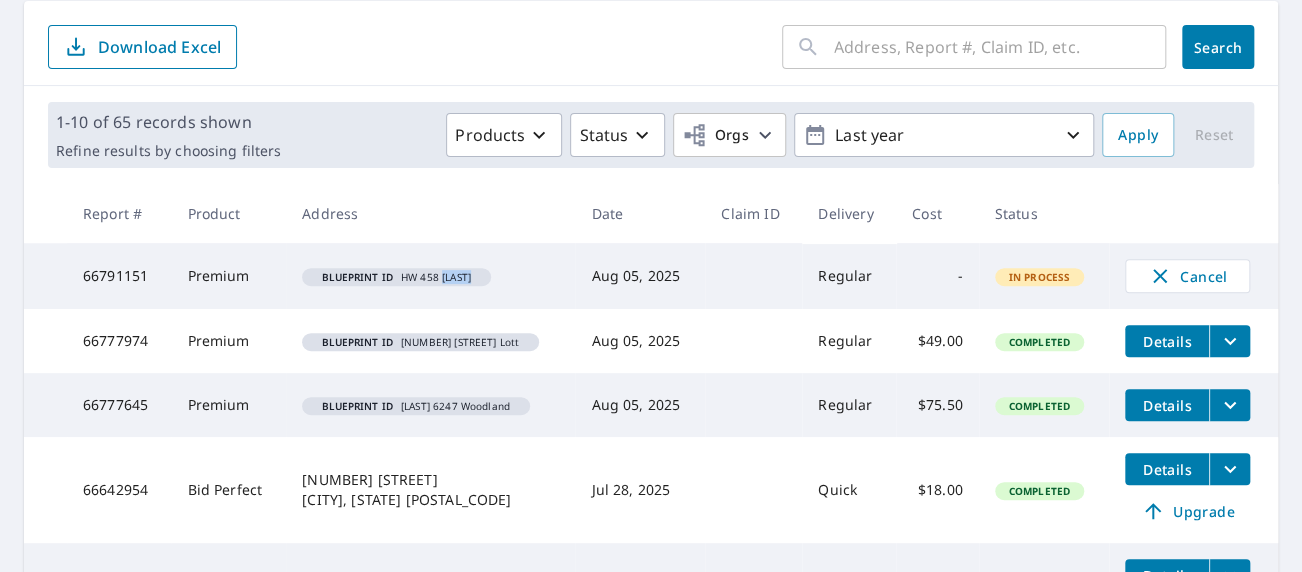 click on "Blueprint ID HW 458 Tannen" at bounding box center [396, 277] 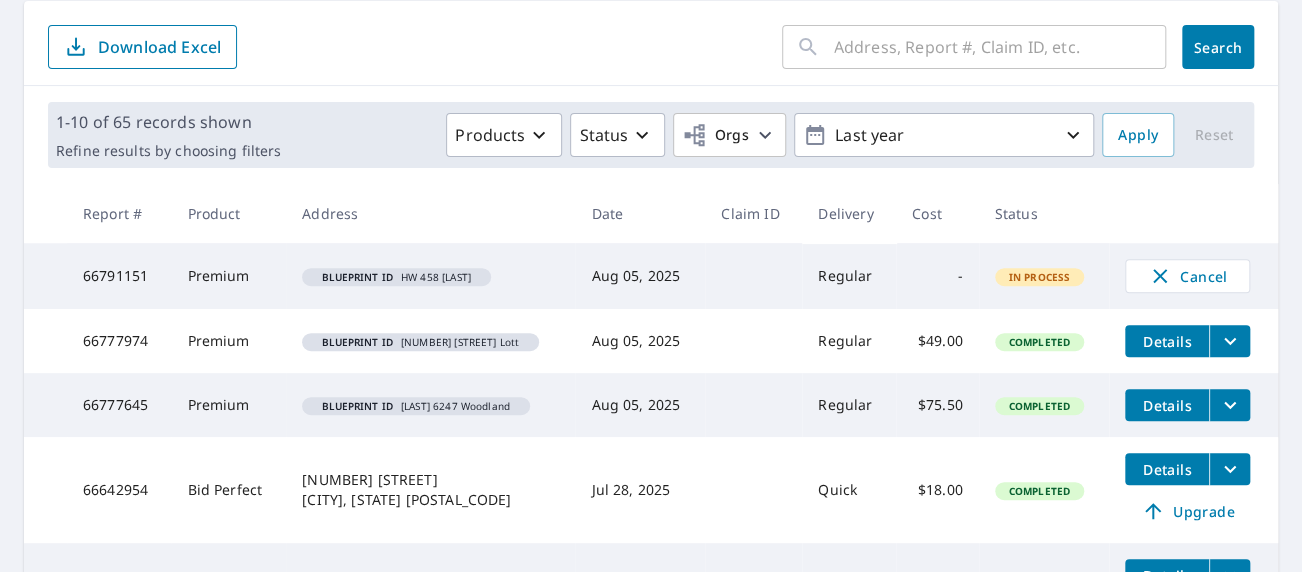 click on "66791151" at bounding box center [119, 276] 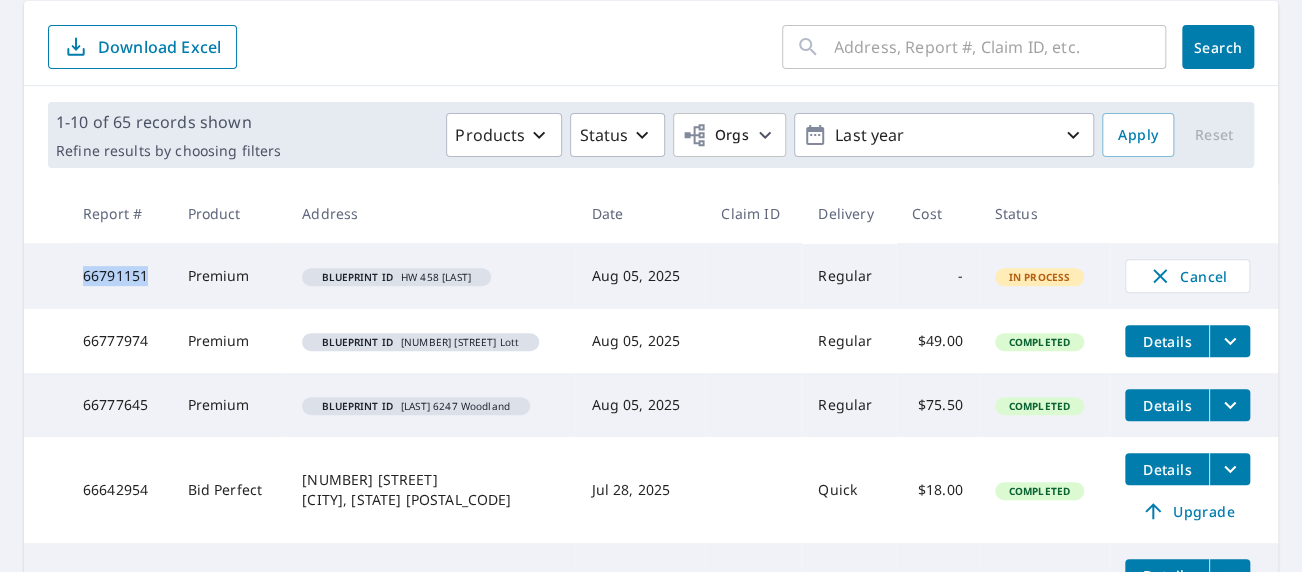 click on "66791151" at bounding box center (119, 276) 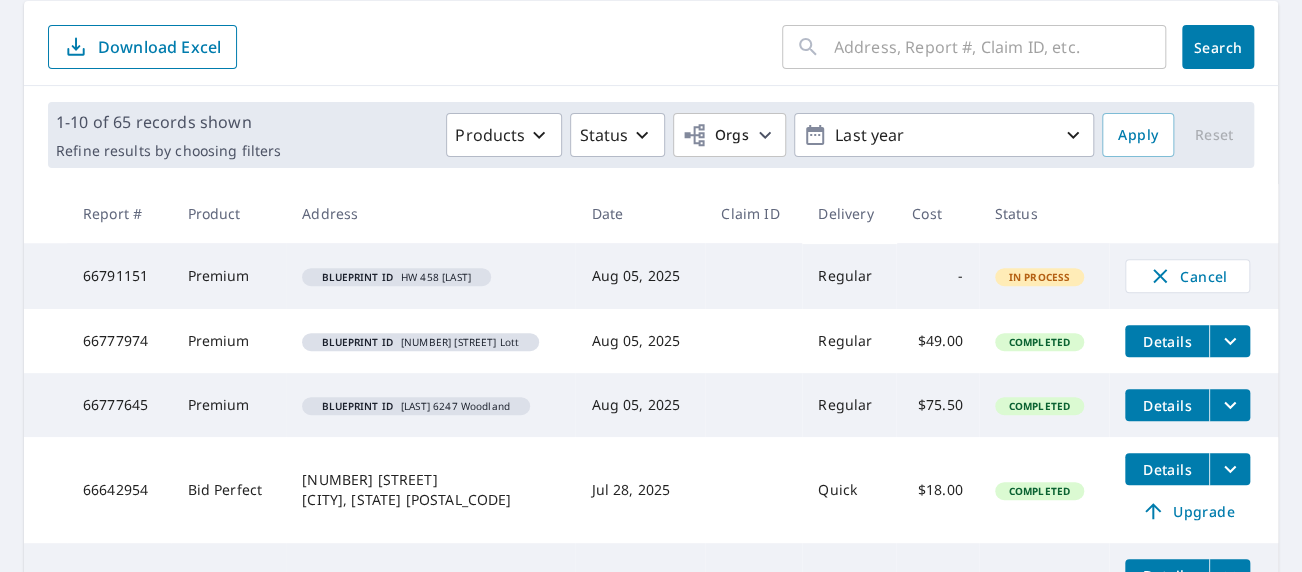click on "In Process" at bounding box center [1040, 277] 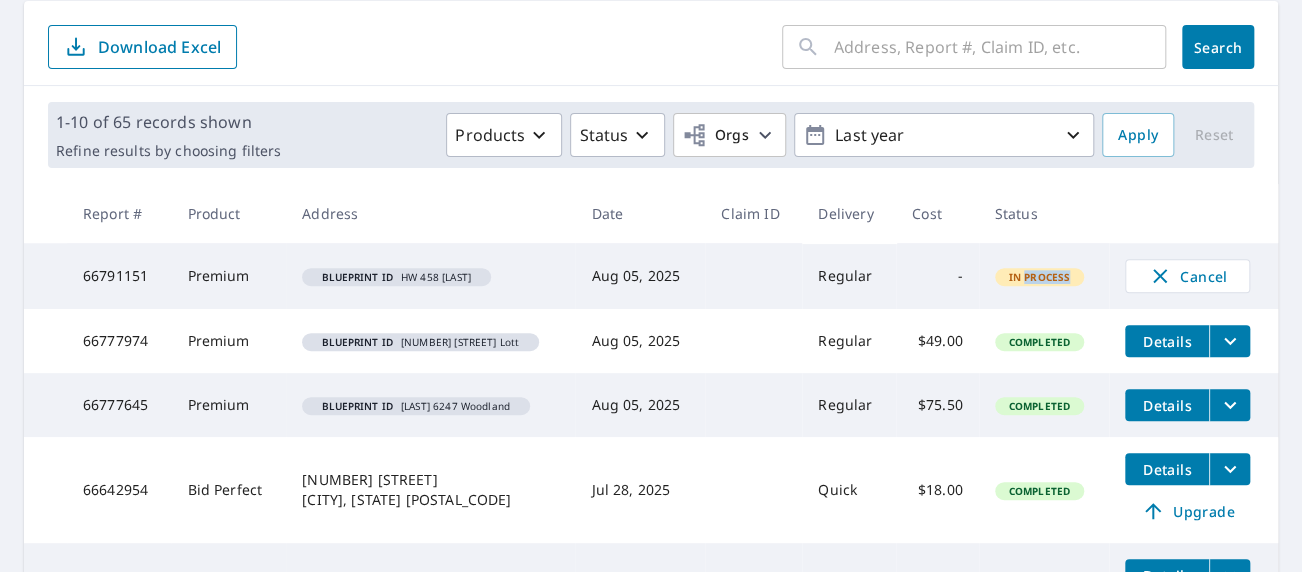 click on "In Process" at bounding box center [1040, 277] 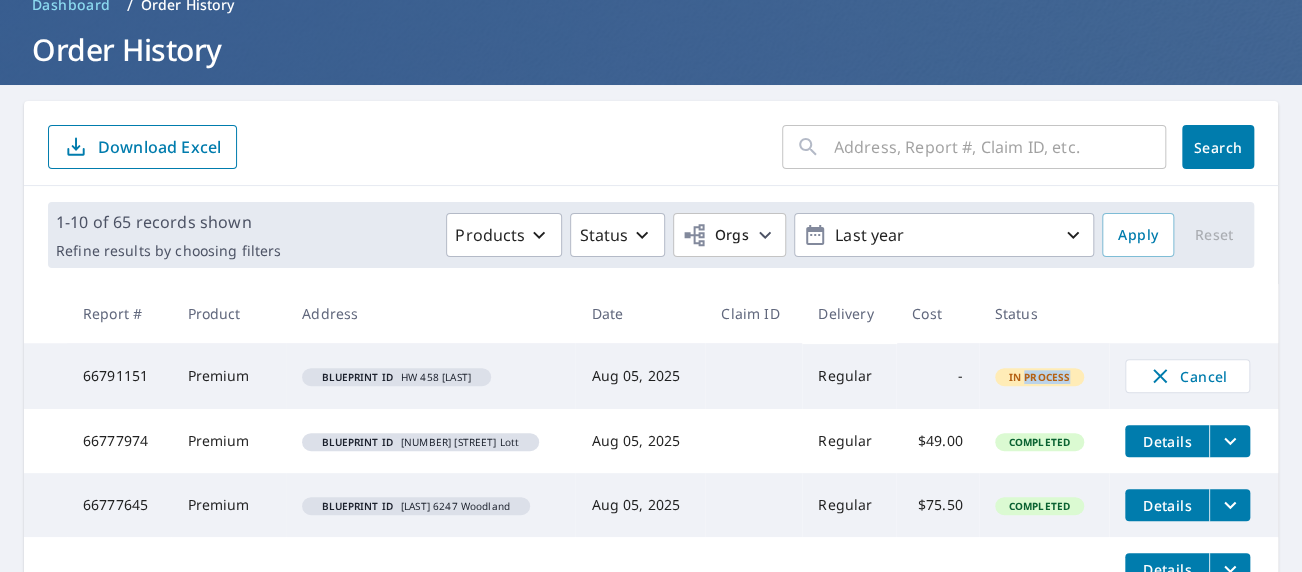 scroll, scrollTop: 200, scrollLeft: 0, axis: vertical 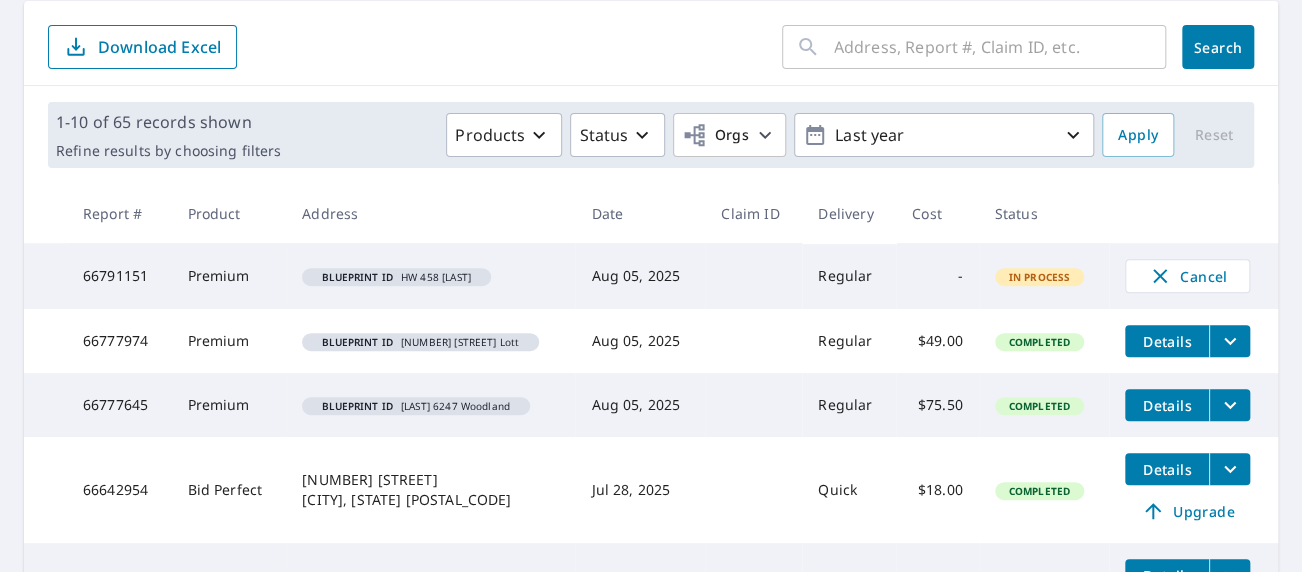 click on "Blueprint ID HW 458 Tannen" at bounding box center (396, 277) 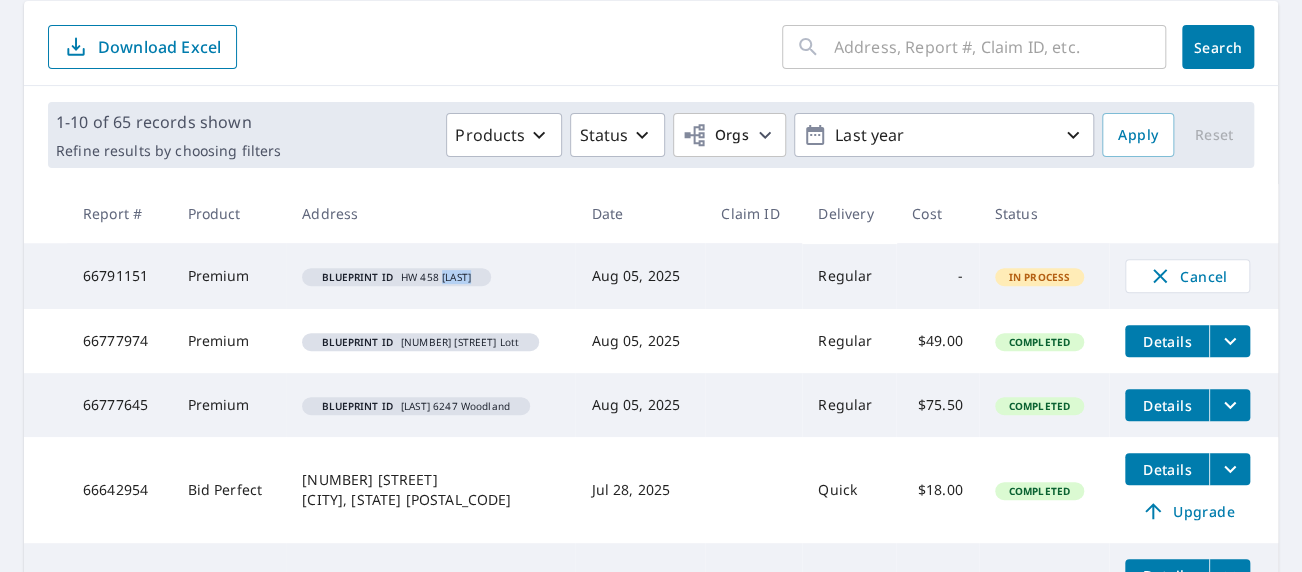 click on "Blueprint ID HW 458 Tannen" at bounding box center (396, 277) 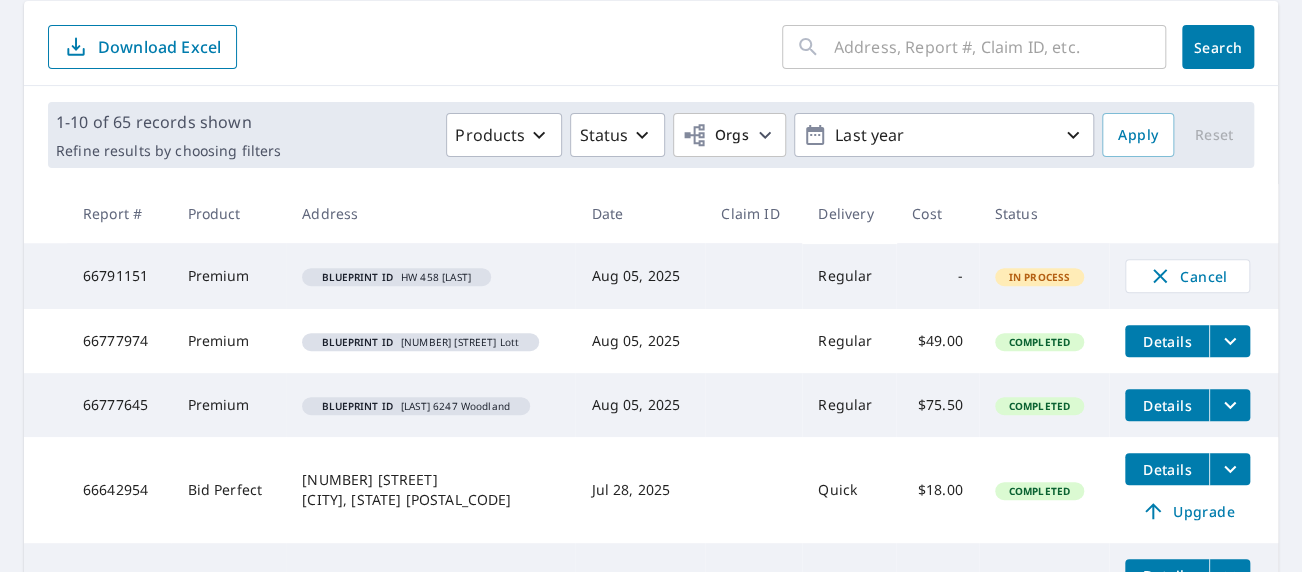 click on "In Process" at bounding box center [1040, 277] 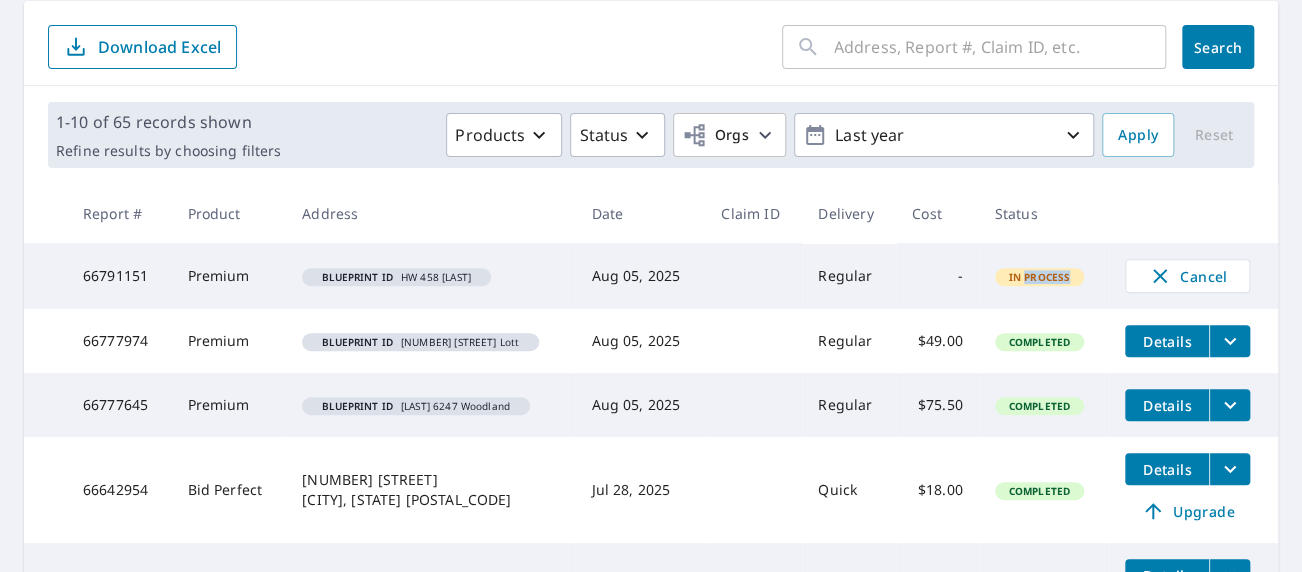 click on "In Process" at bounding box center (1040, 277) 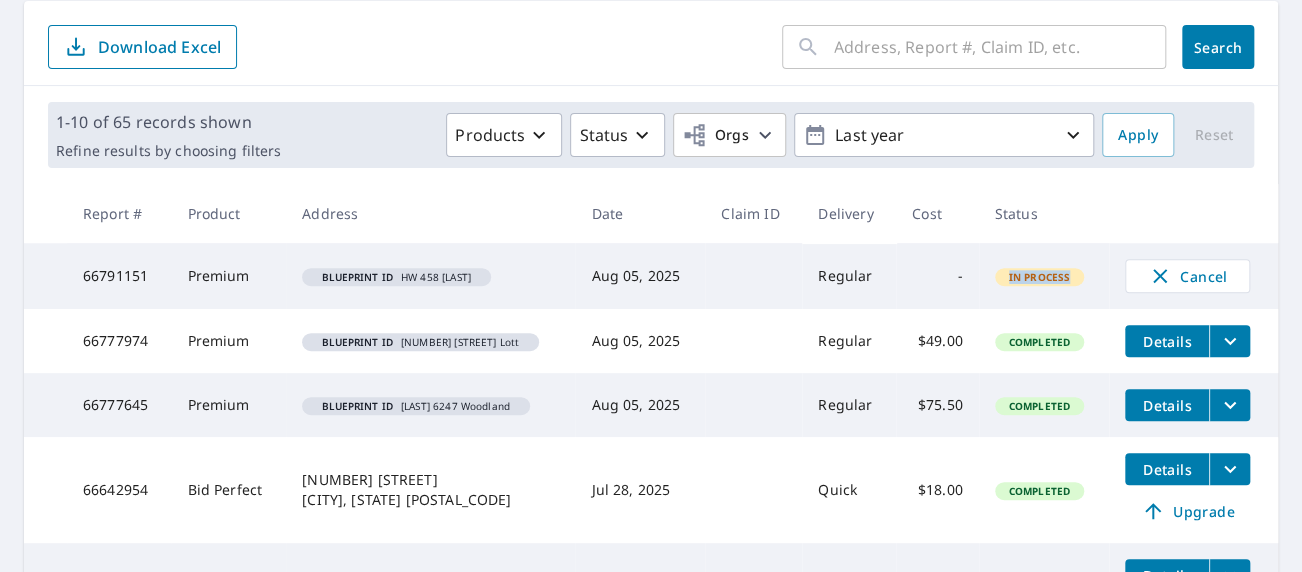 click on "In Process" at bounding box center (1040, 277) 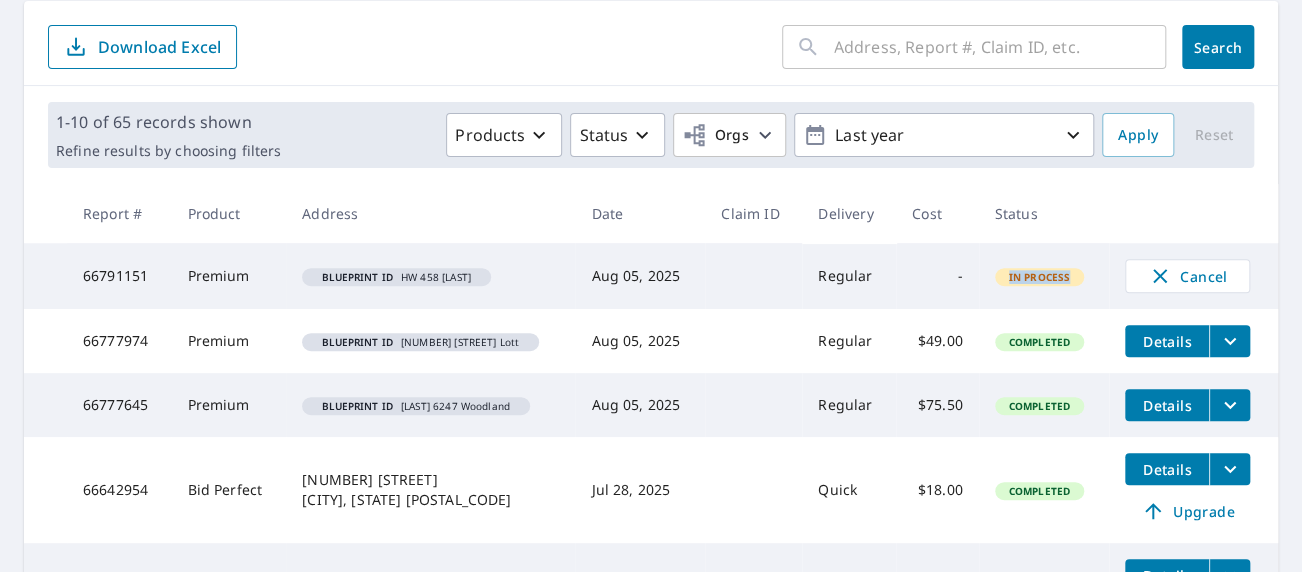 scroll, scrollTop: 100, scrollLeft: 0, axis: vertical 